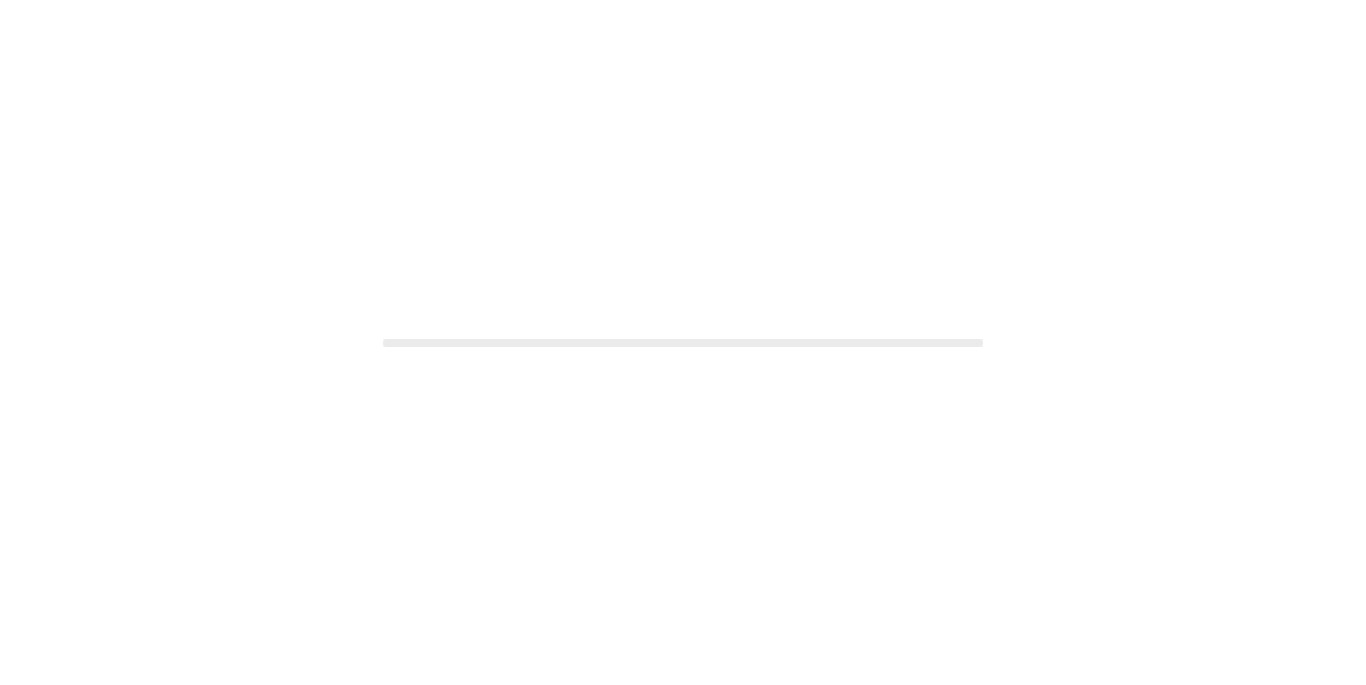 scroll, scrollTop: 0, scrollLeft: 0, axis: both 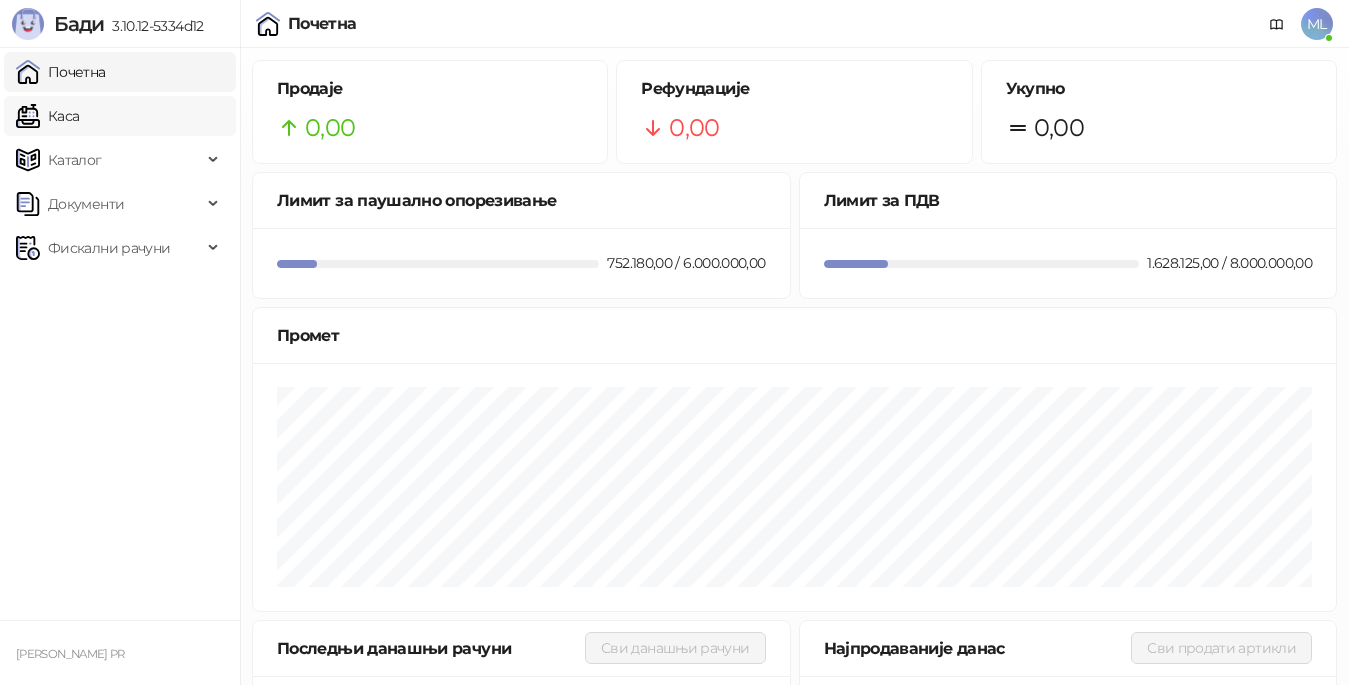 click on "Каса" at bounding box center (47, 116) 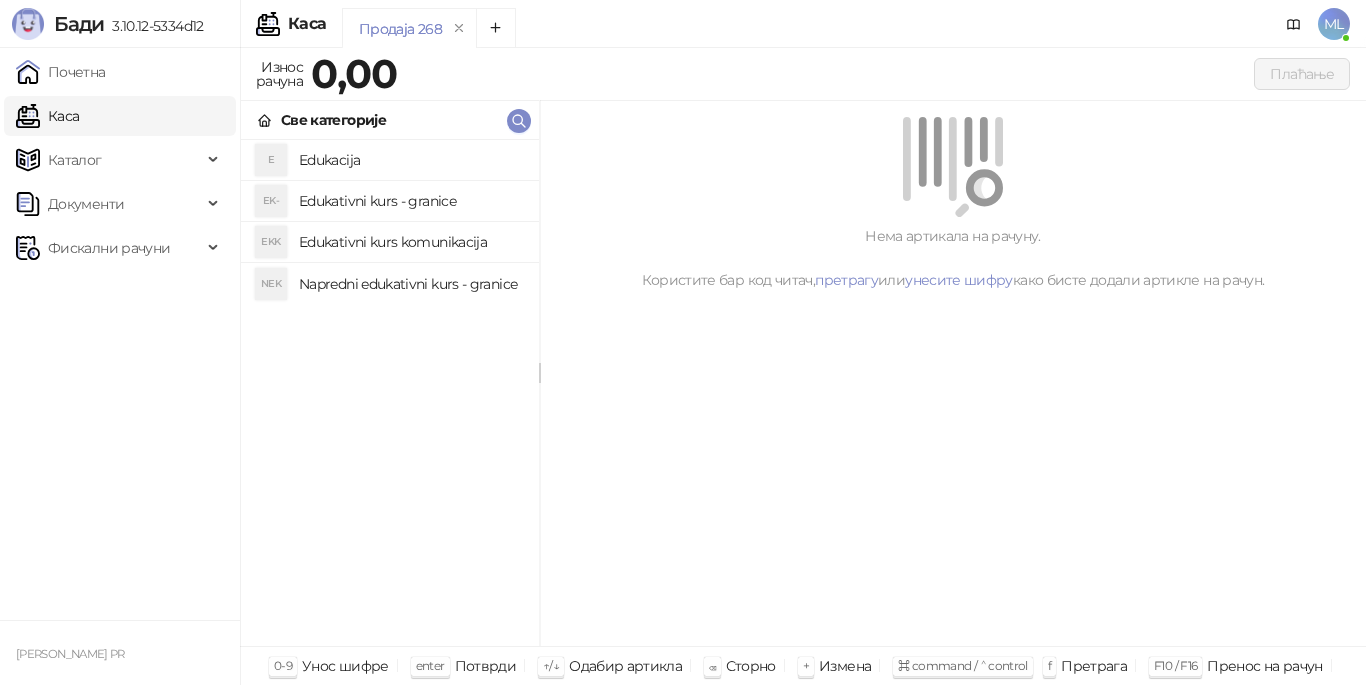 click on "Edukativni kurs komunikacija" at bounding box center (411, 242) 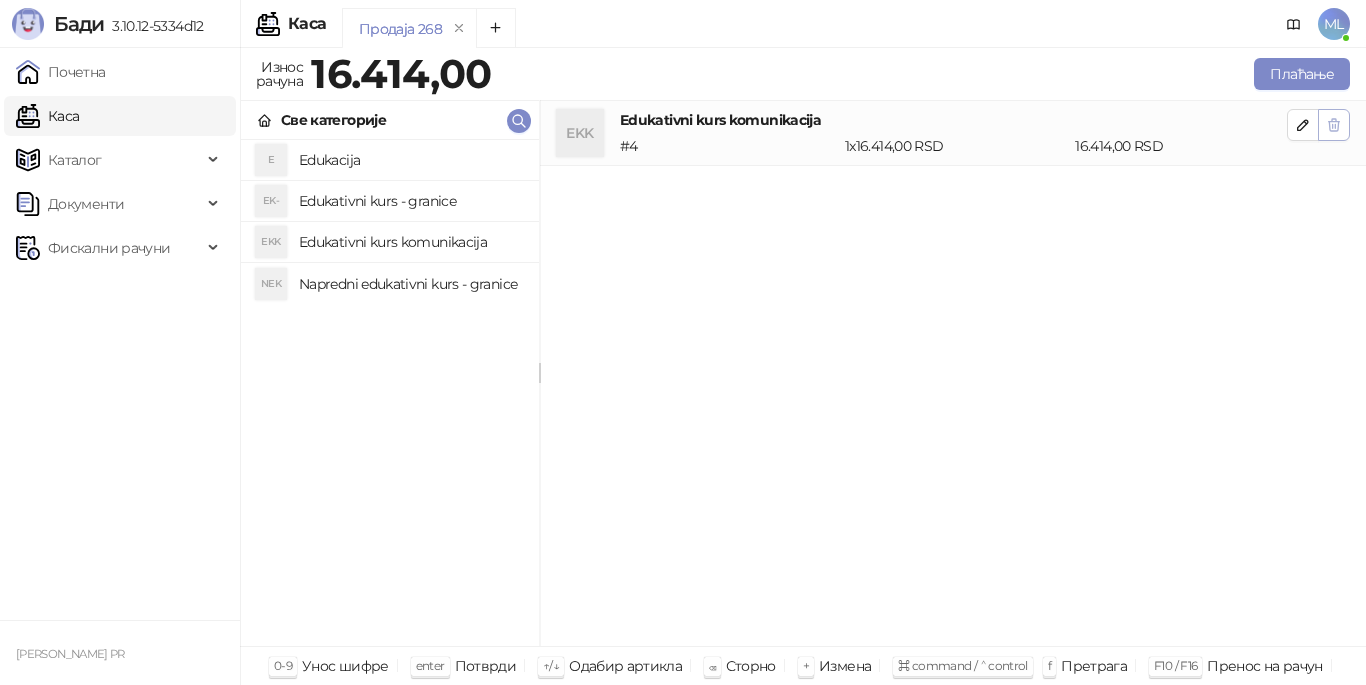 click at bounding box center (1334, 125) 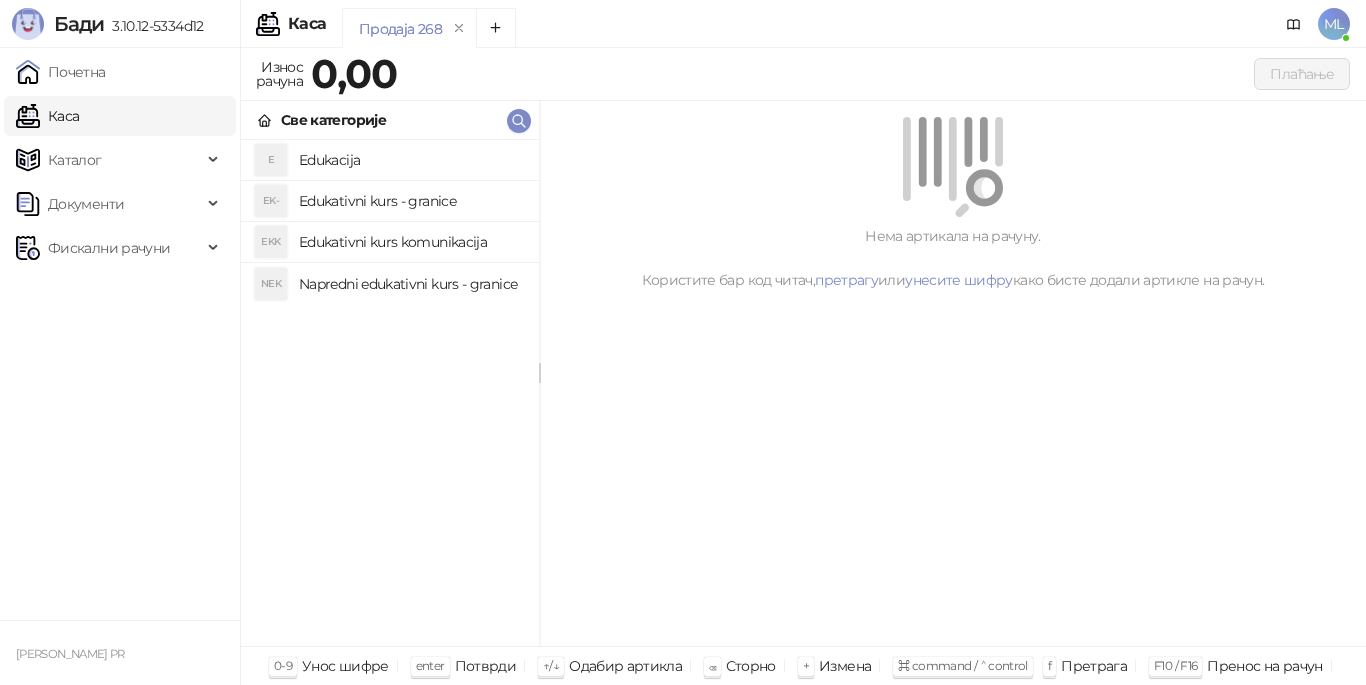 click on "Edukativni kurs - granice" at bounding box center (411, 201) 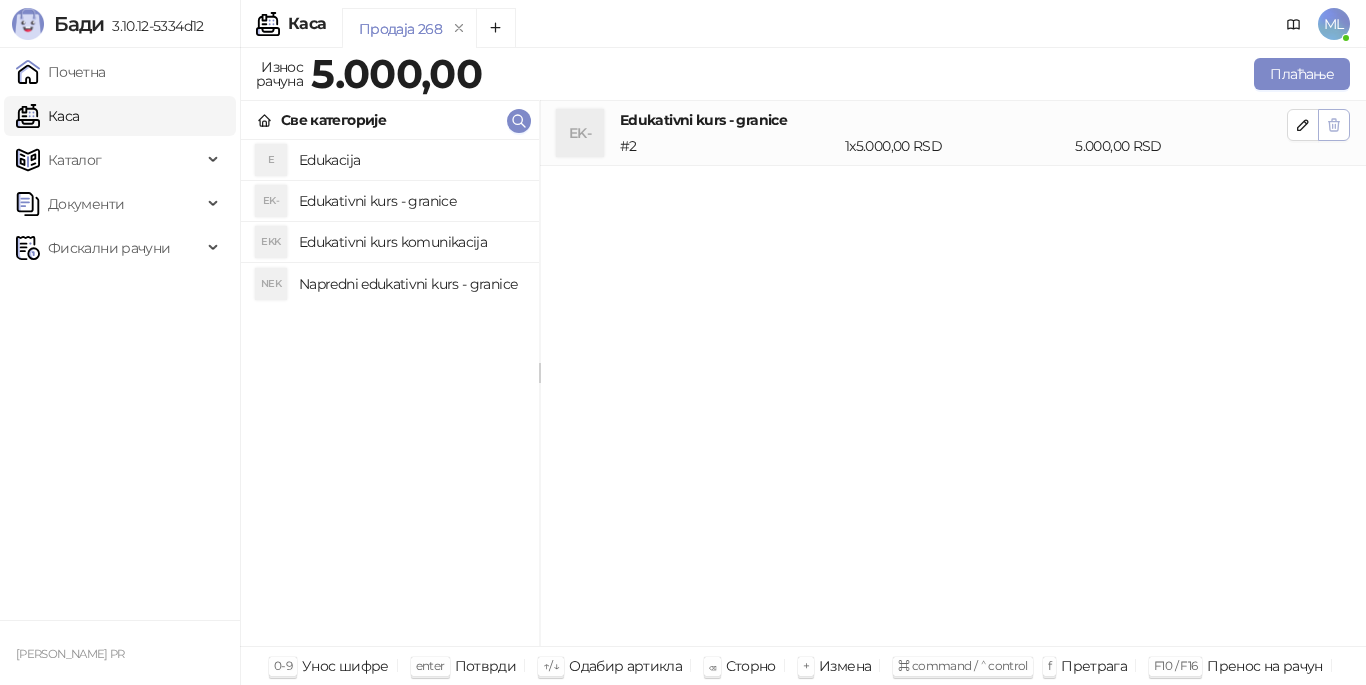click 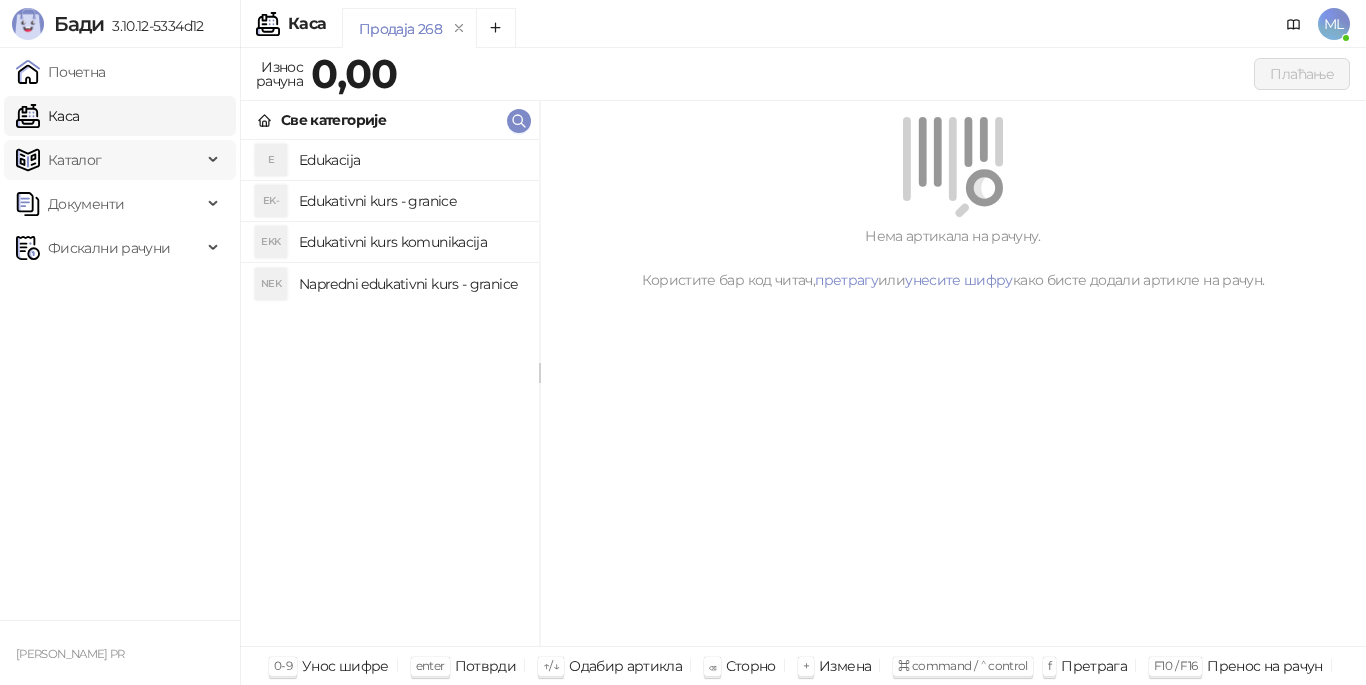 click on "Каталог" at bounding box center [109, 160] 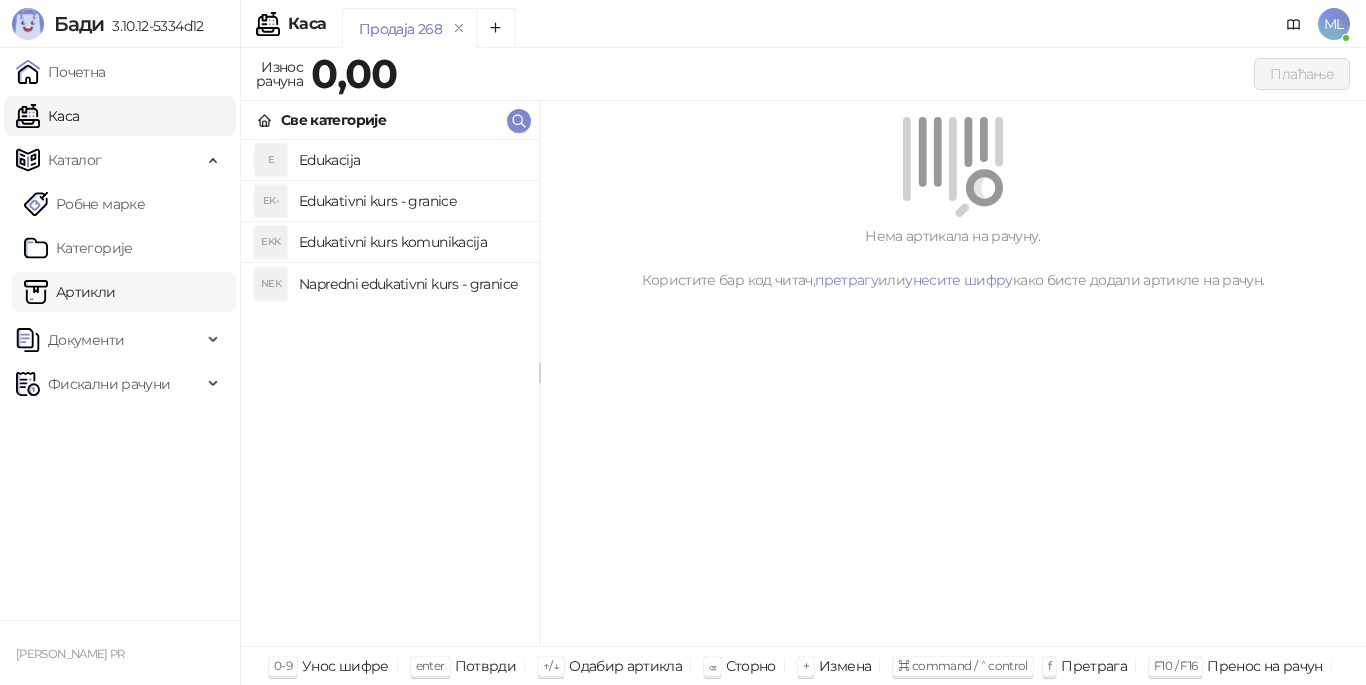 click on "Артикли" at bounding box center [70, 292] 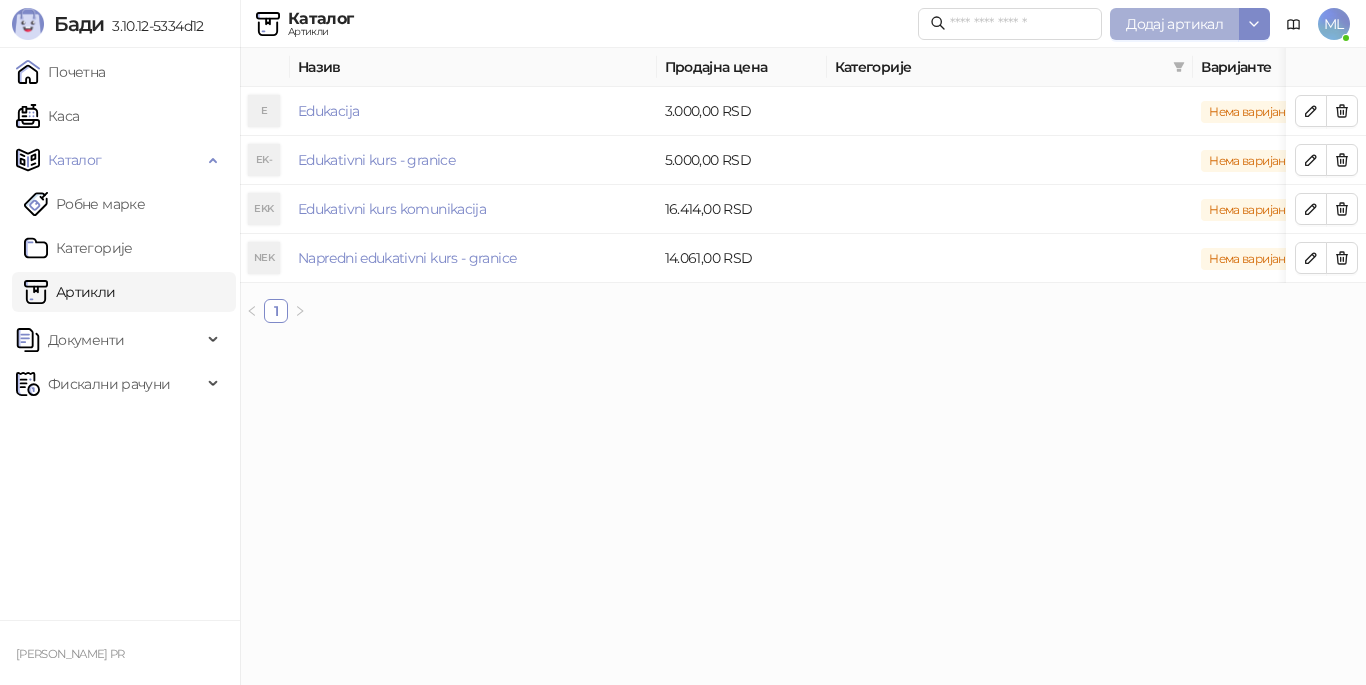 click on "Додај артикал" at bounding box center [1174, 24] 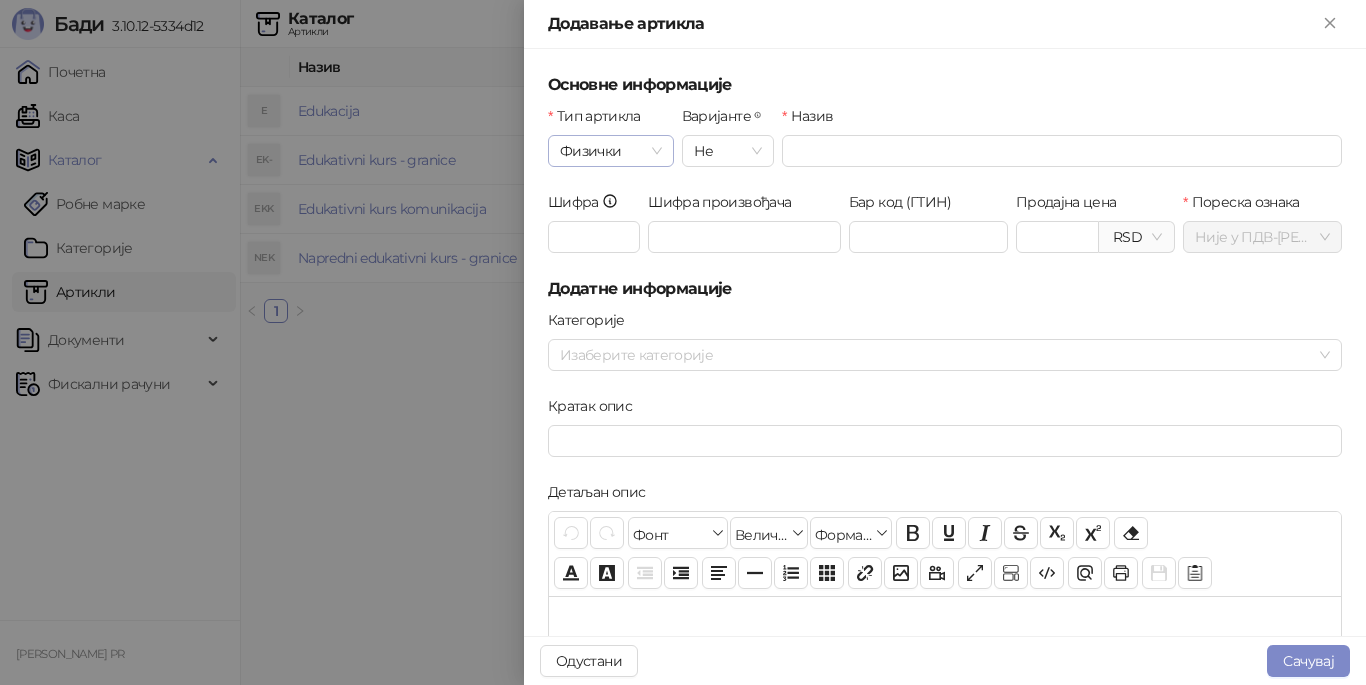 click on "Физички" at bounding box center (611, 151) 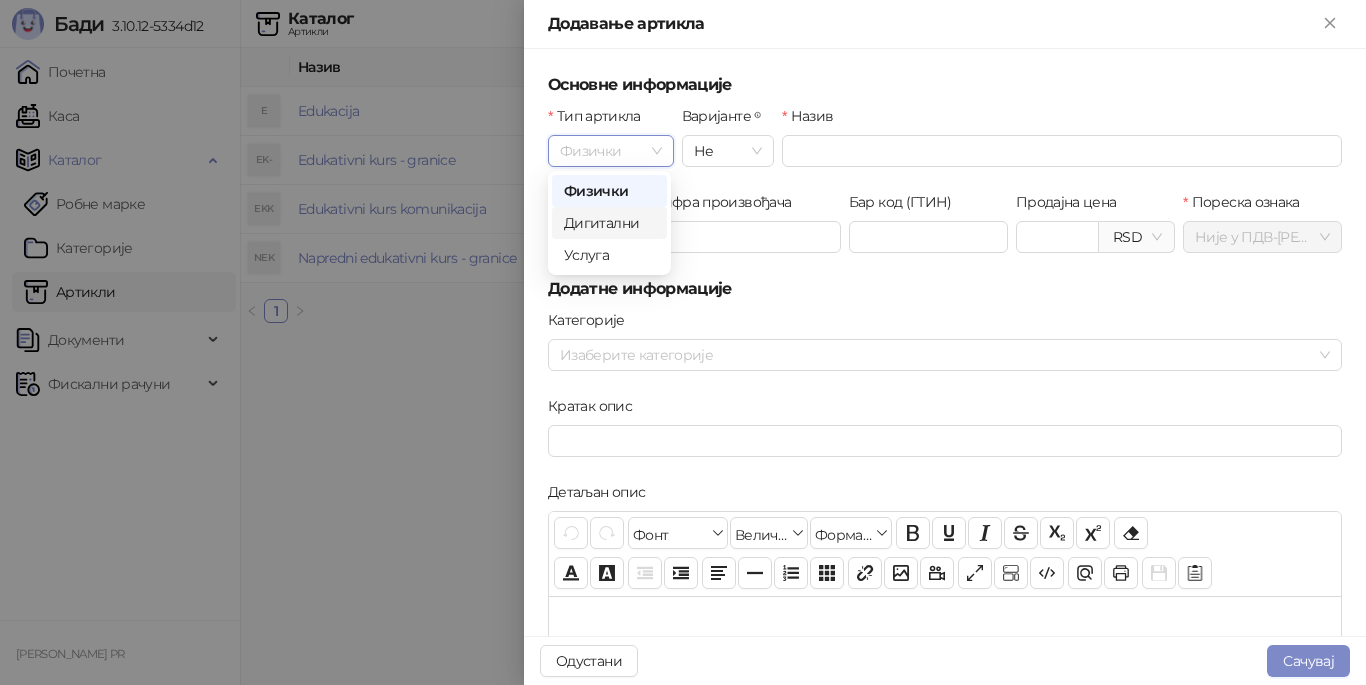click on "Дигитални" at bounding box center (609, 223) 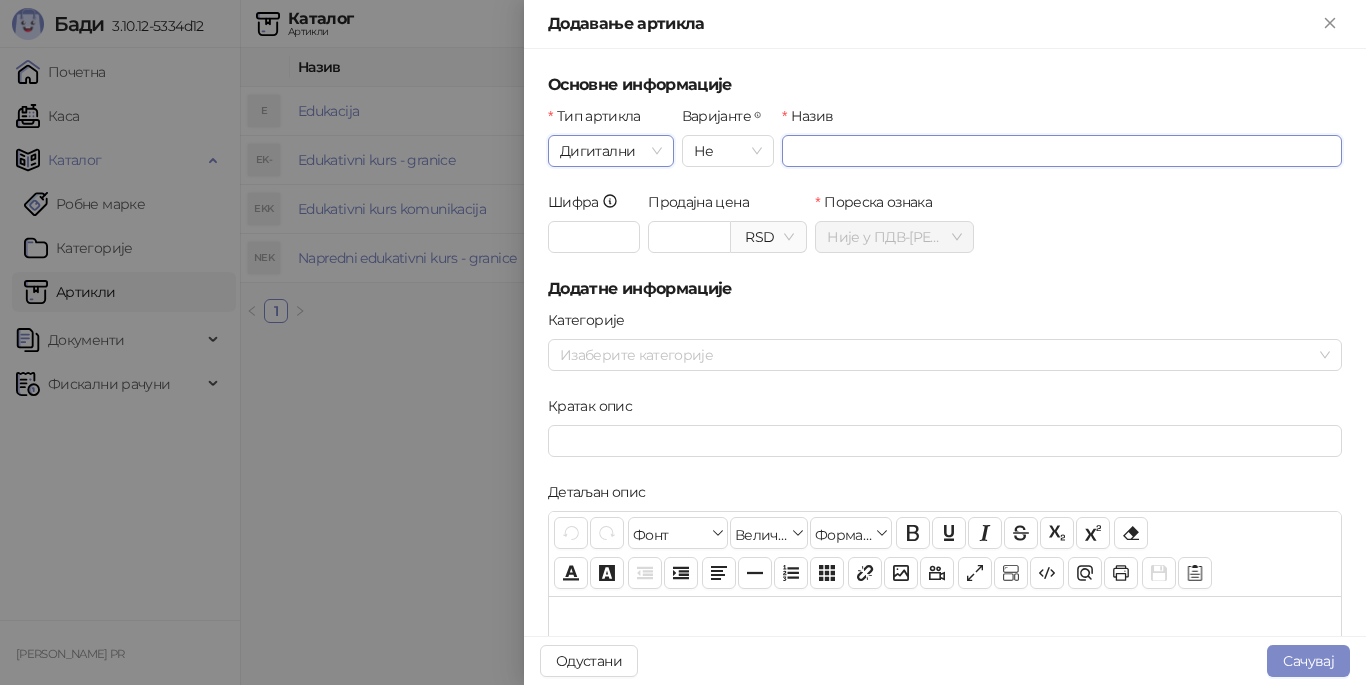 click on "Назив" at bounding box center (1062, 151) 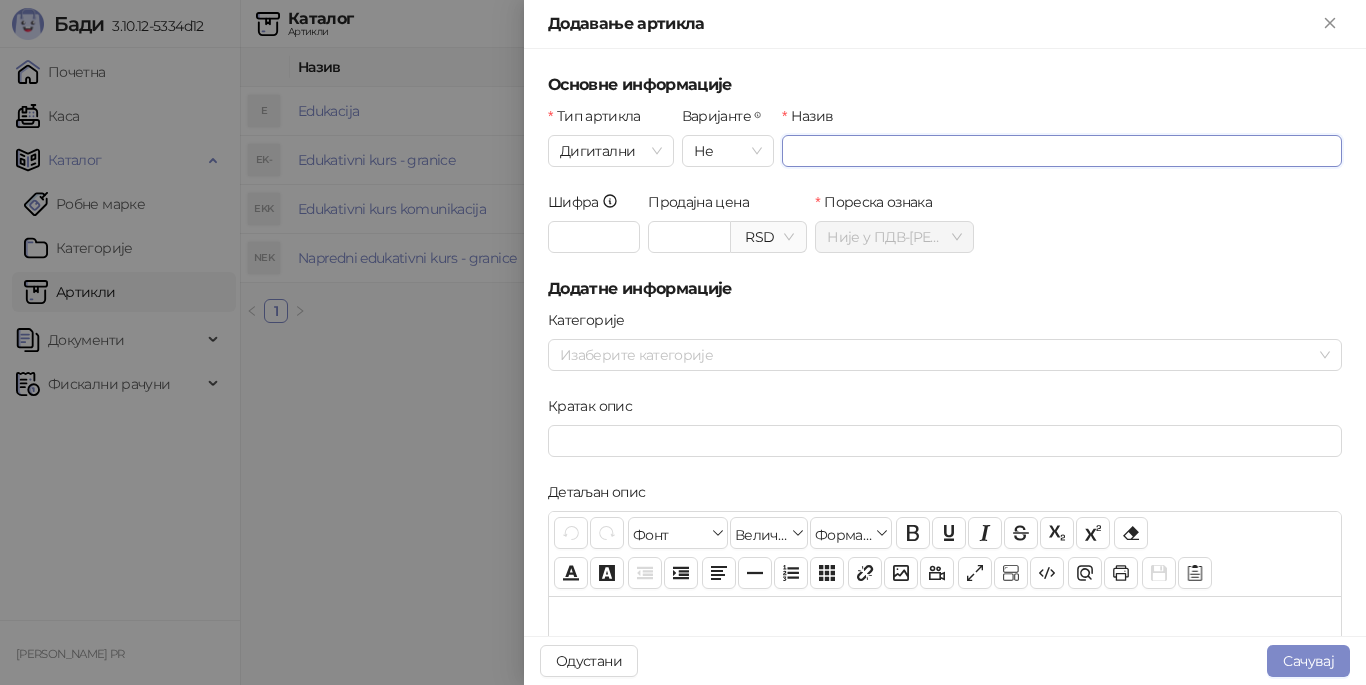 click on "Назив" at bounding box center [1062, 151] 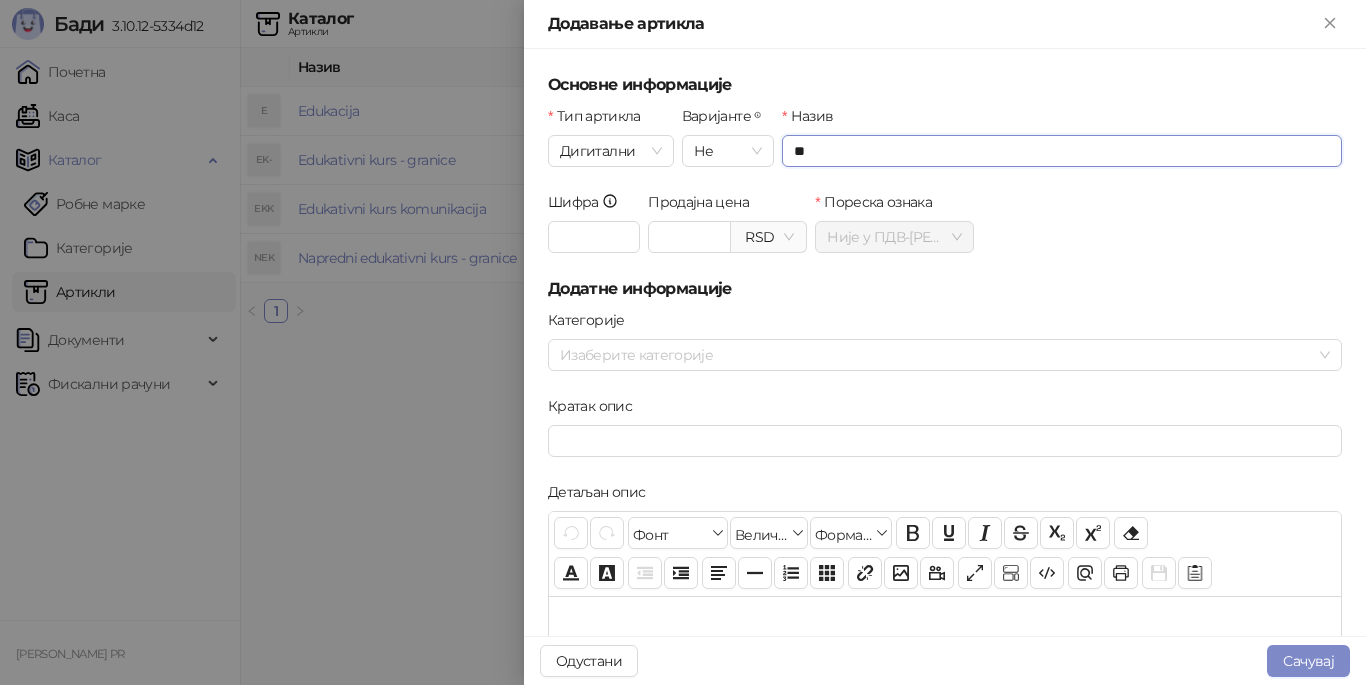 type on "*" 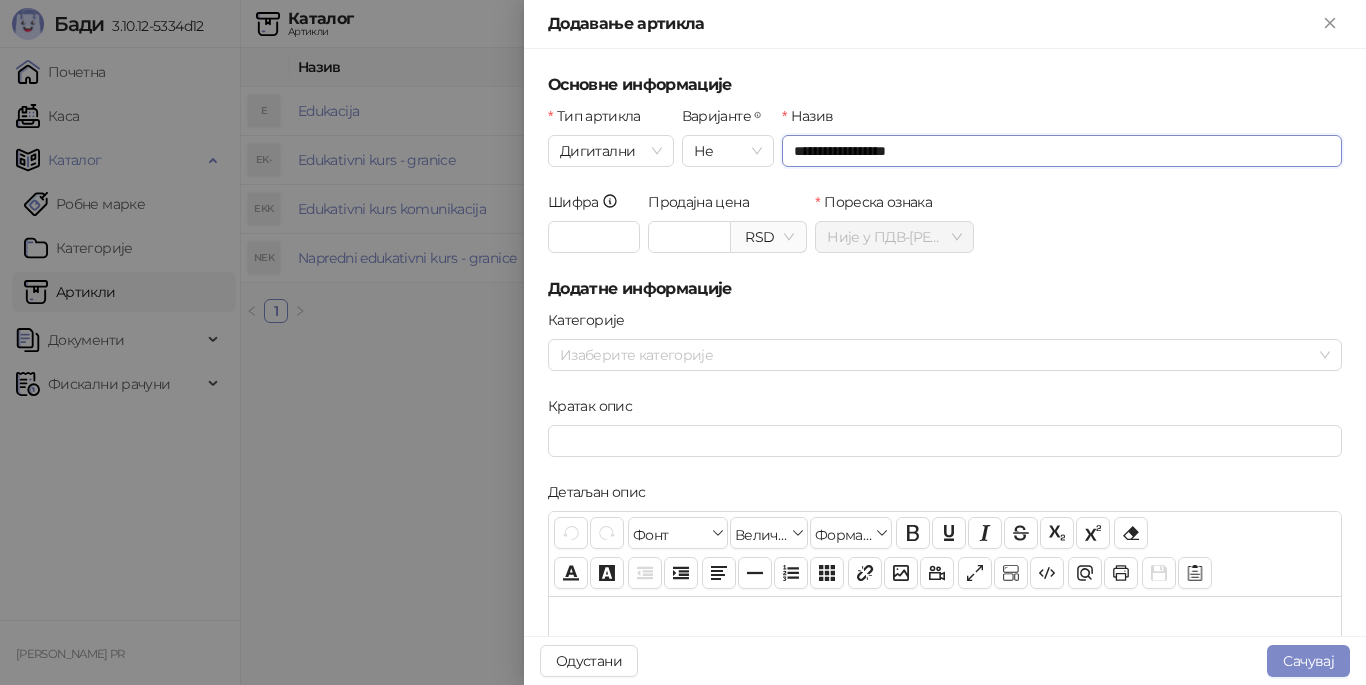 drag, startPoint x: 928, startPoint y: 149, endPoint x: 828, endPoint y: 242, distance: 136.56134 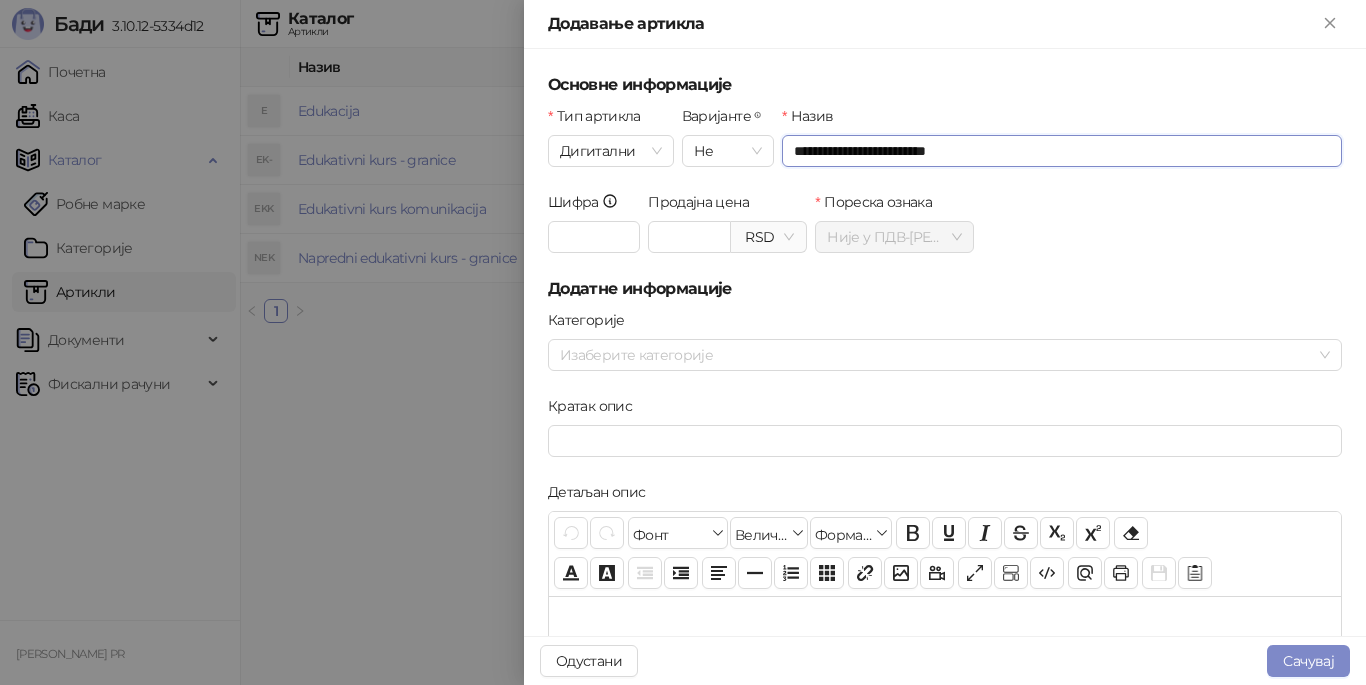 click on "**********" at bounding box center [1062, 151] 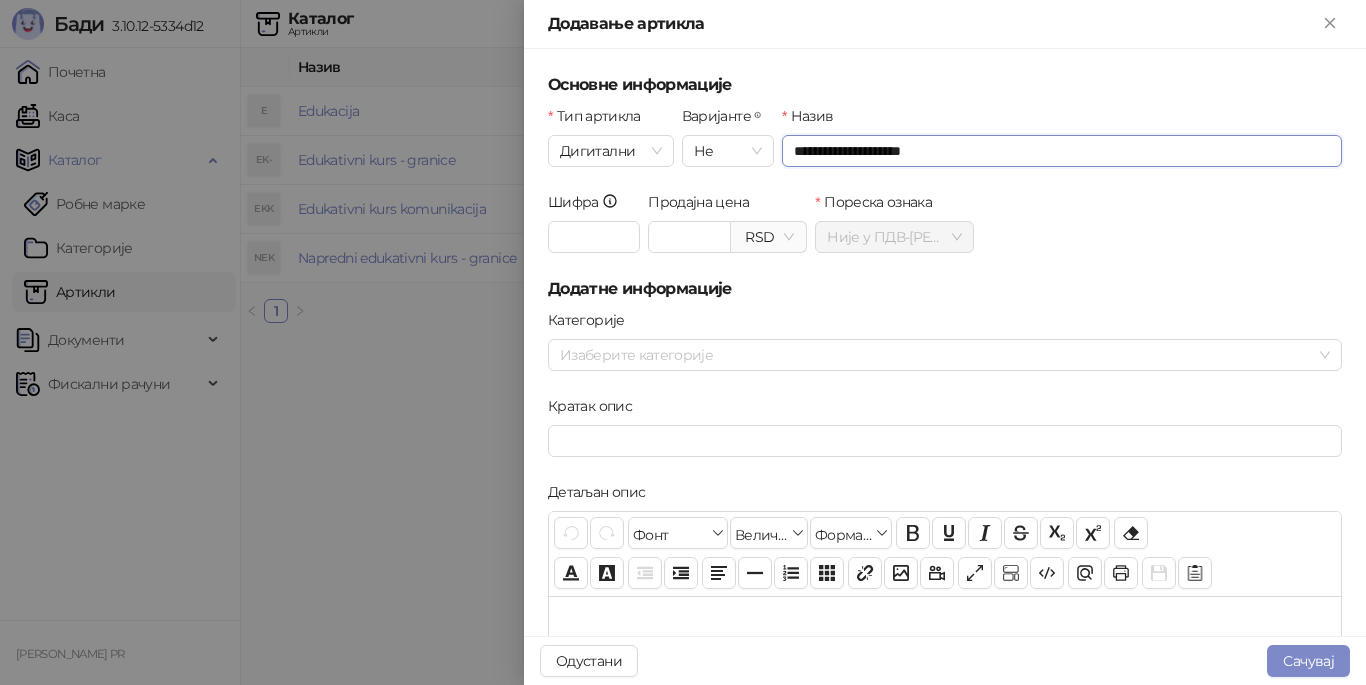 type on "**********" 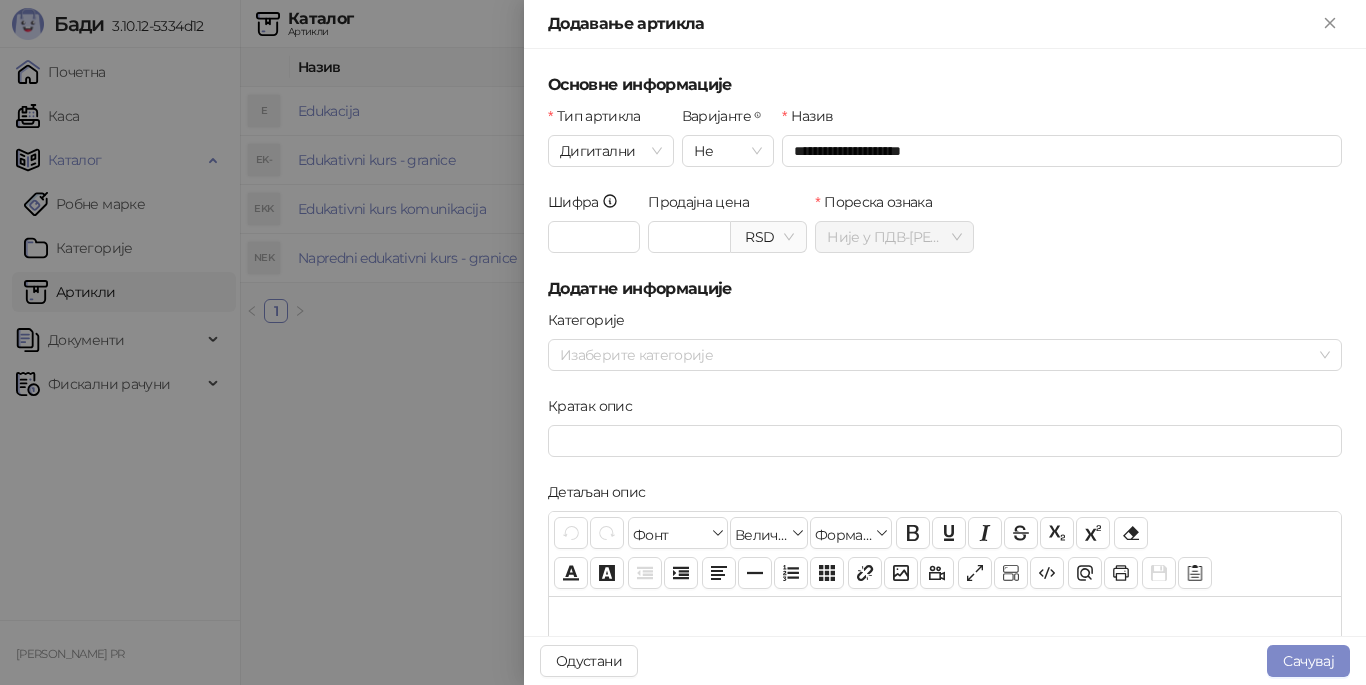 click on "Шифра   Валута Продајна цена RSD Пореска ознака Није у ПДВ  -  А  ( 0,00 %)" at bounding box center (945, 234) 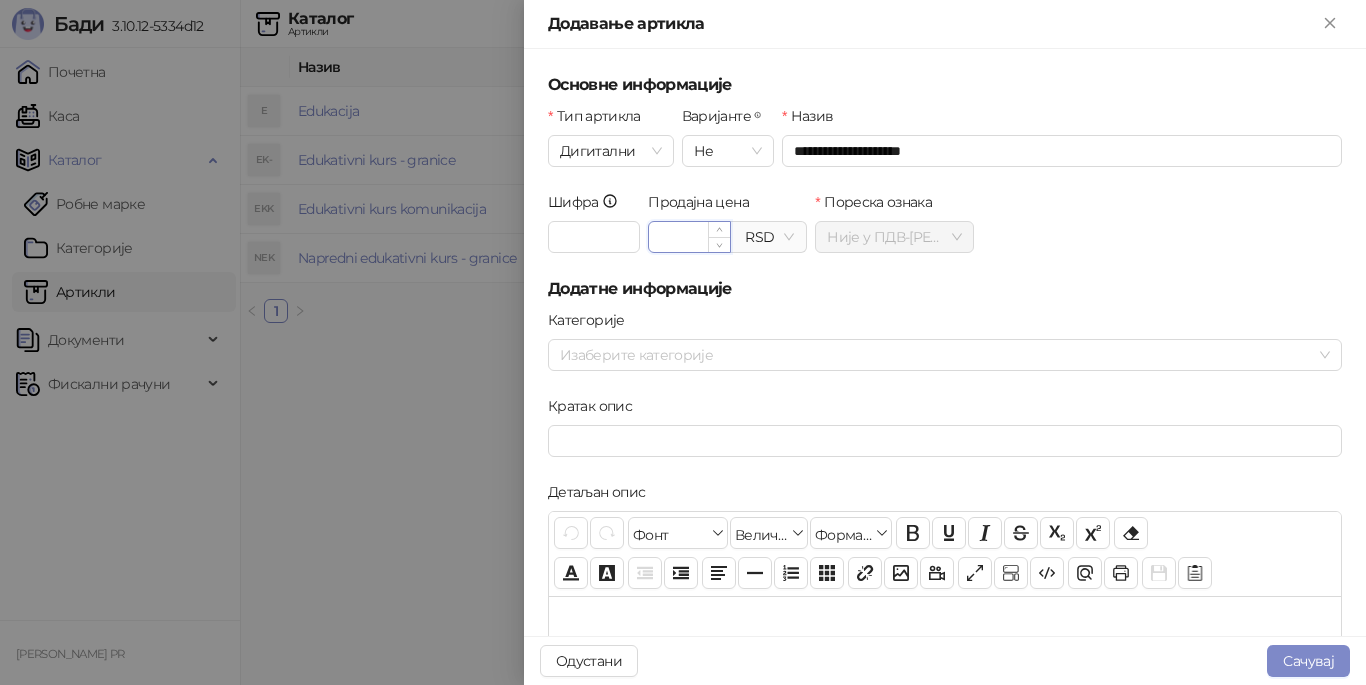 click on "Продајна цена" at bounding box center (689, 237) 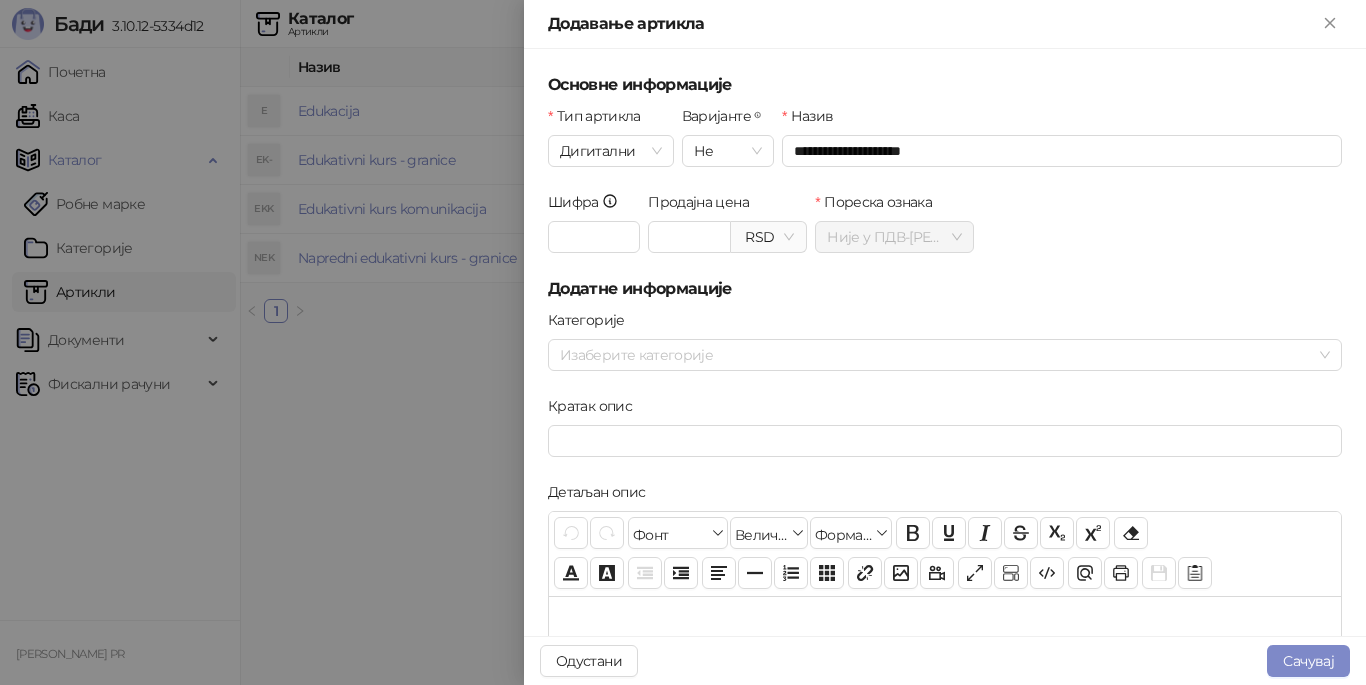 type on "********" 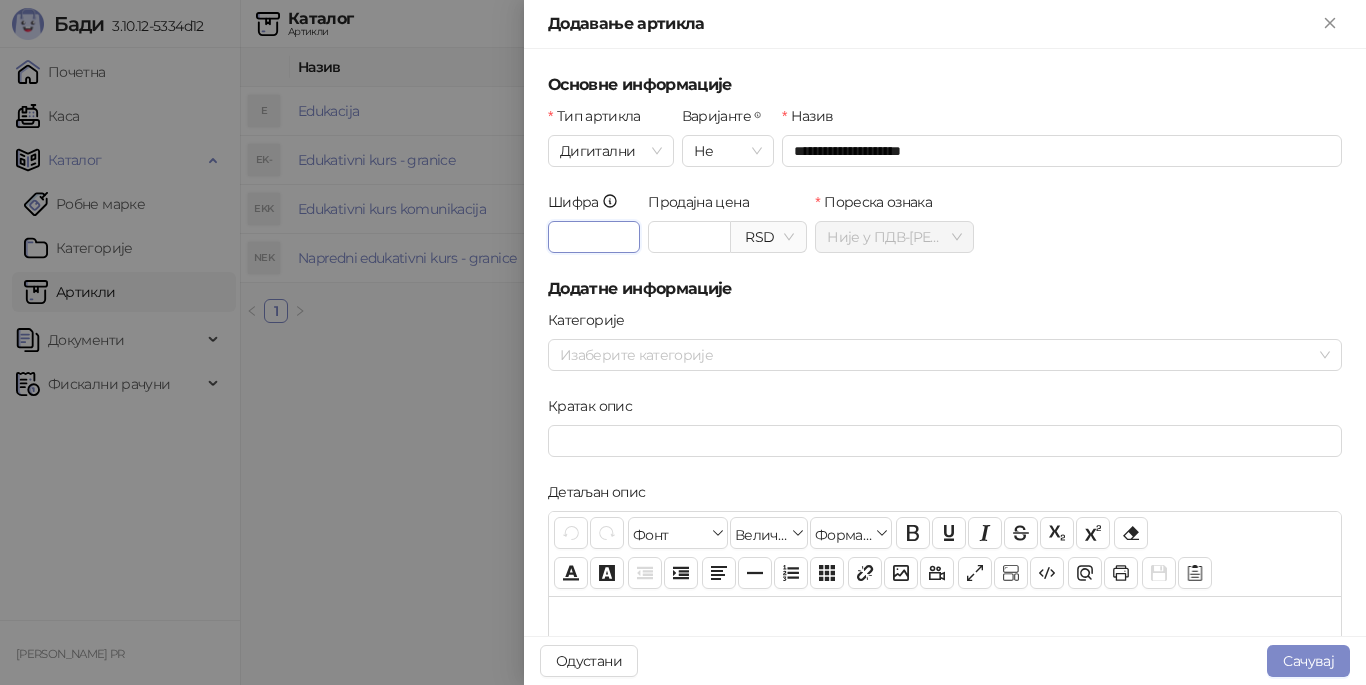 click on "Шифра" at bounding box center (594, 237) 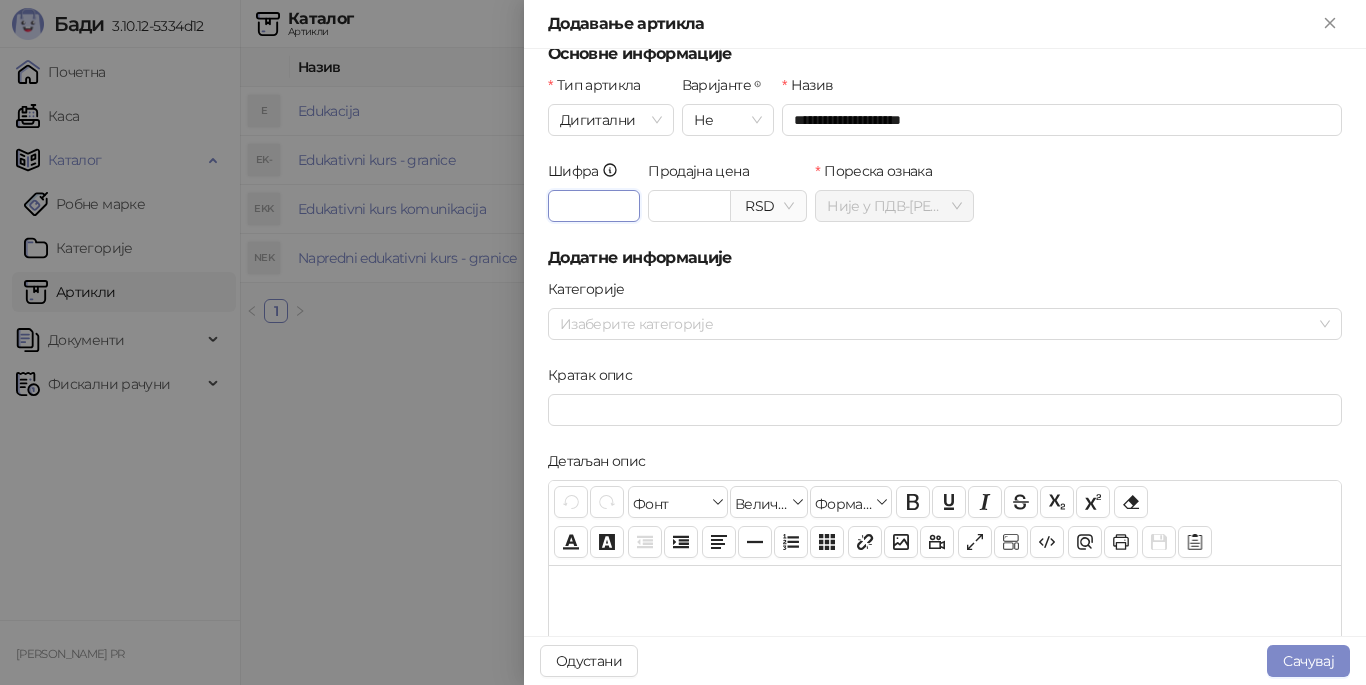scroll, scrollTop: 0, scrollLeft: 0, axis: both 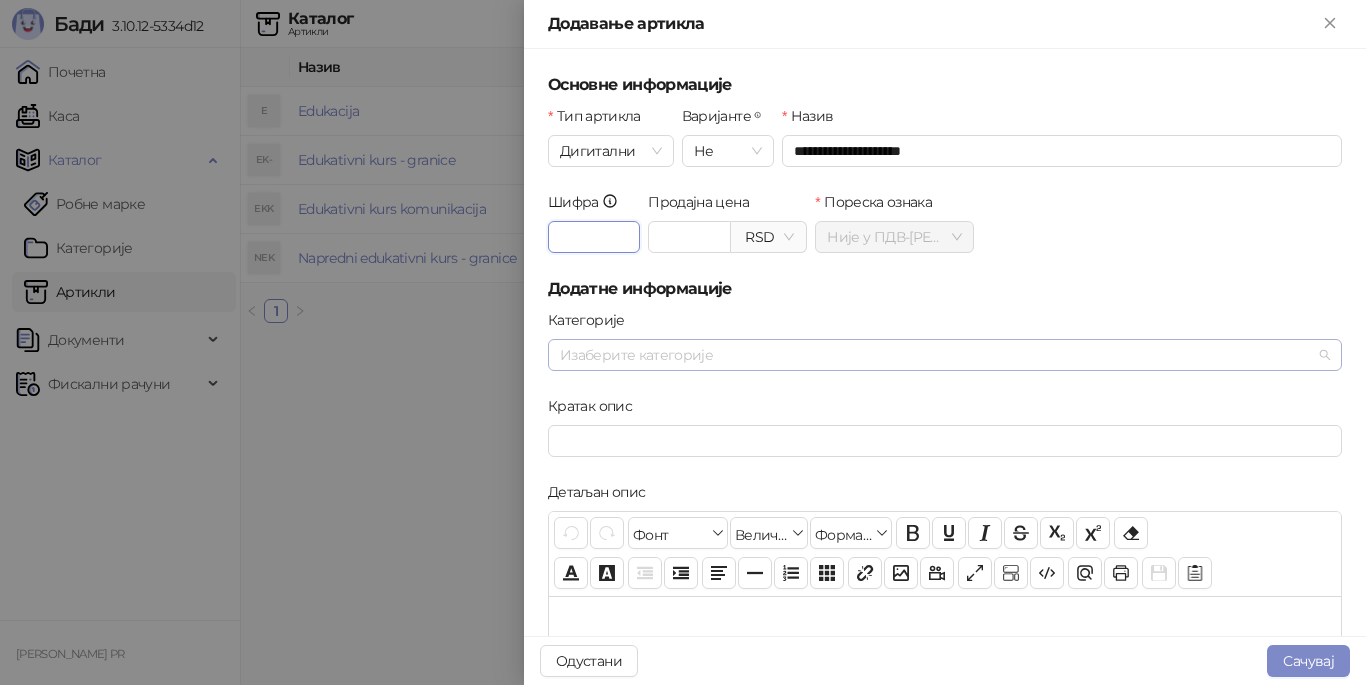 click at bounding box center [934, 355] 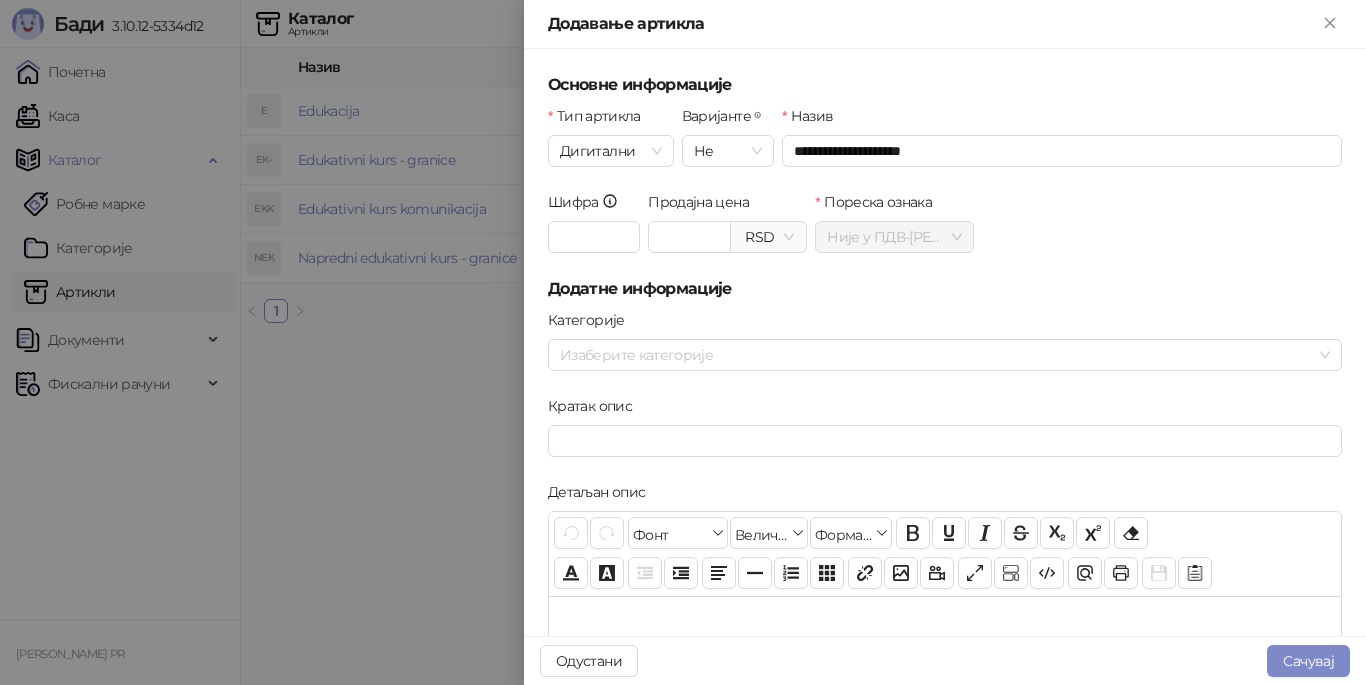 click on "Категорије" at bounding box center [945, 324] 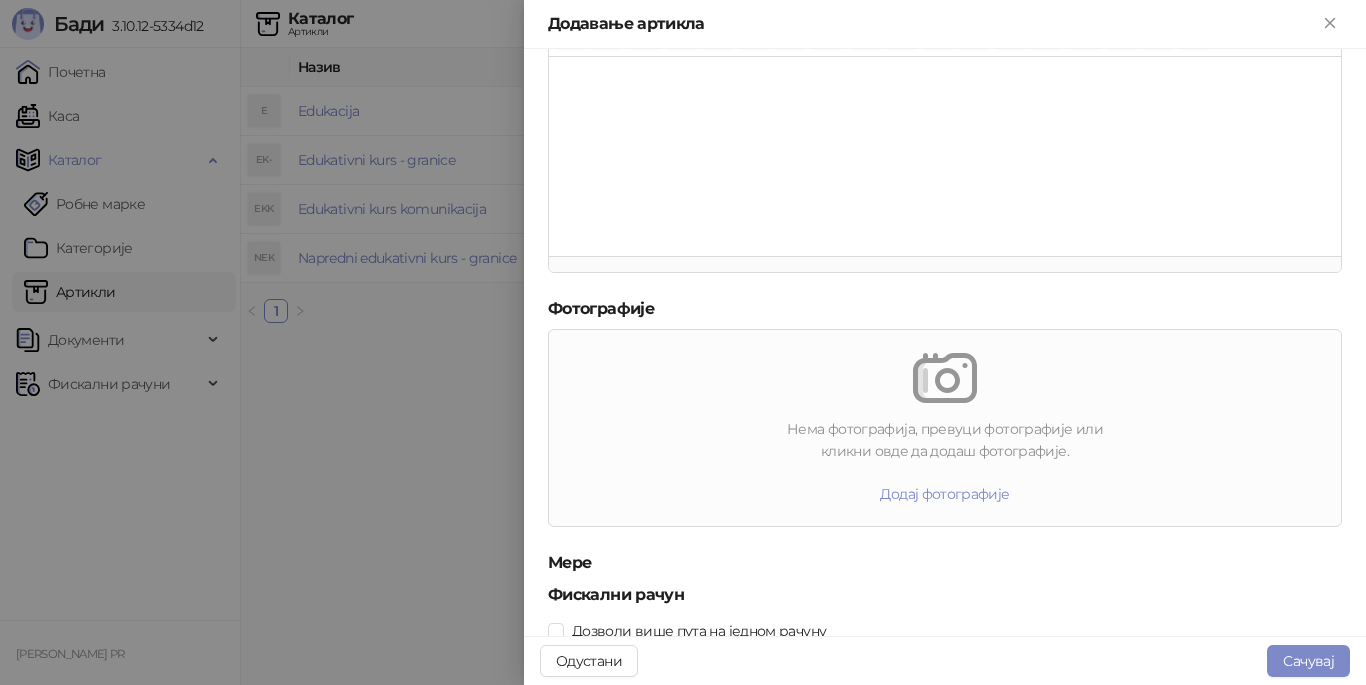 scroll, scrollTop: 599, scrollLeft: 0, axis: vertical 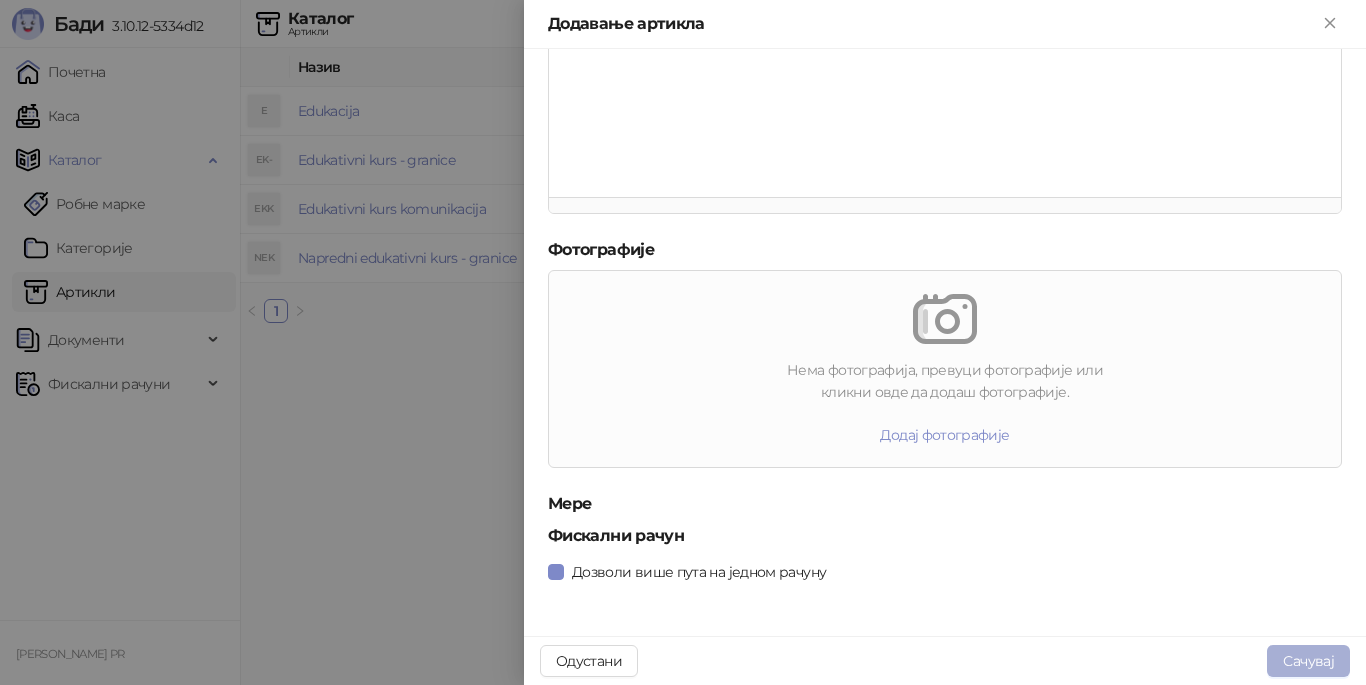 click on "Сачувај" at bounding box center [1308, 661] 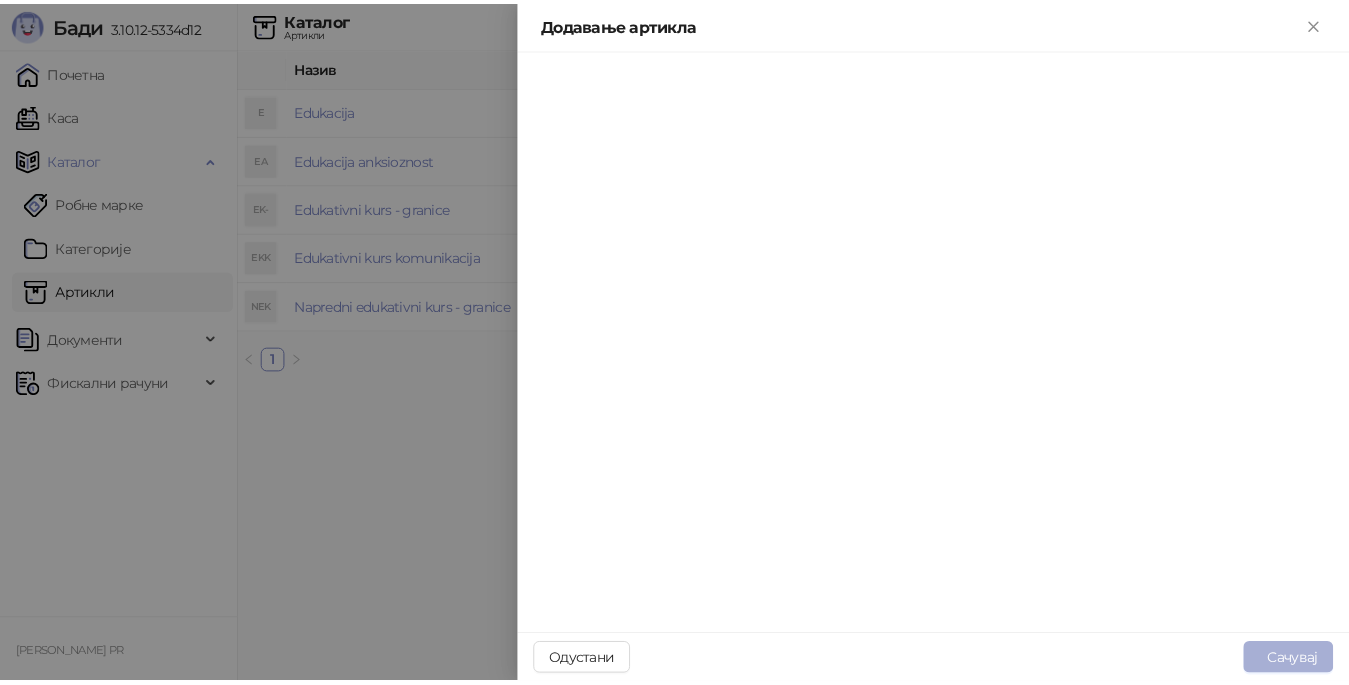 scroll, scrollTop: 0, scrollLeft: 0, axis: both 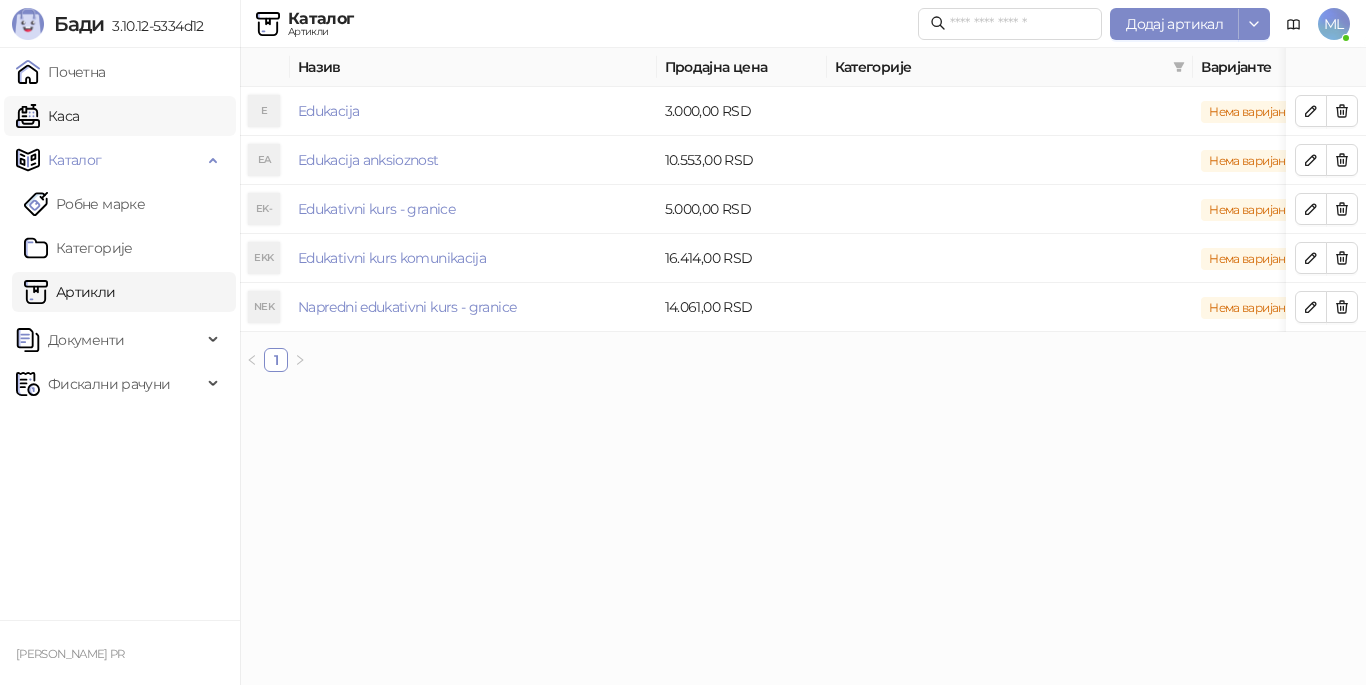 click on "Каса" at bounding box center [47, 116] 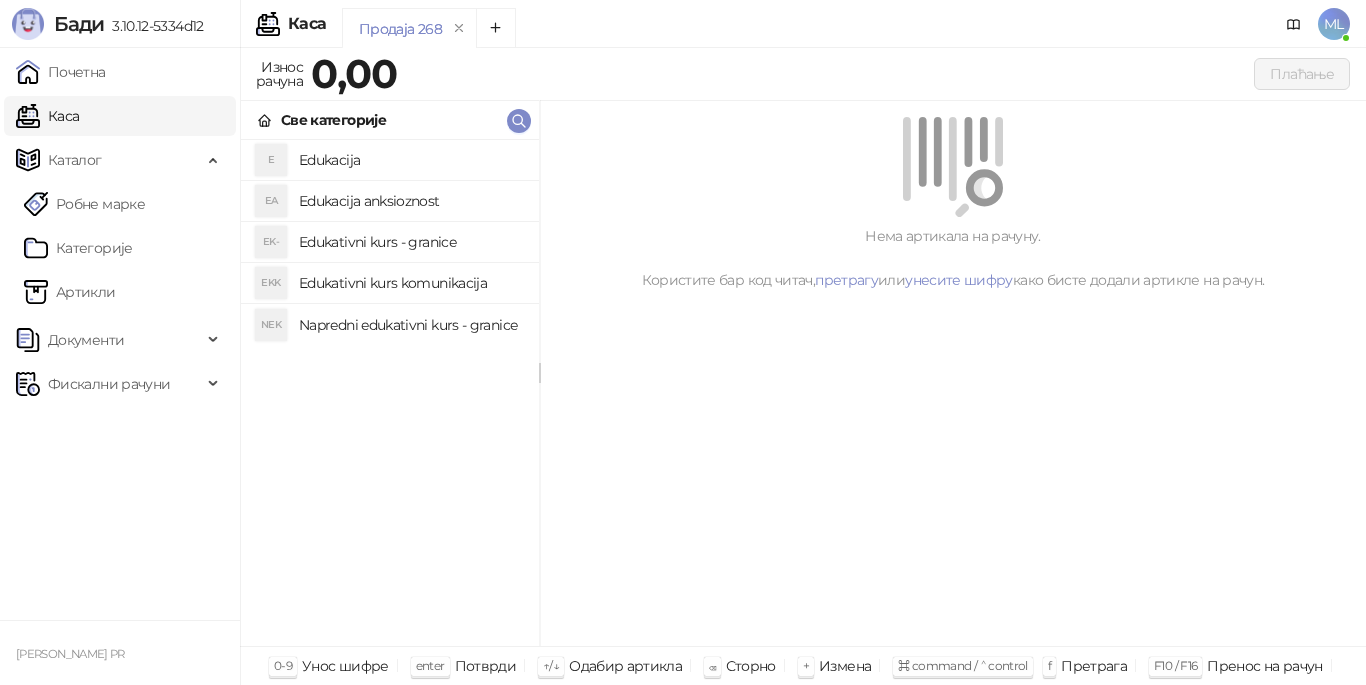 click on "Edukacija" at bounding box center (411, 160) 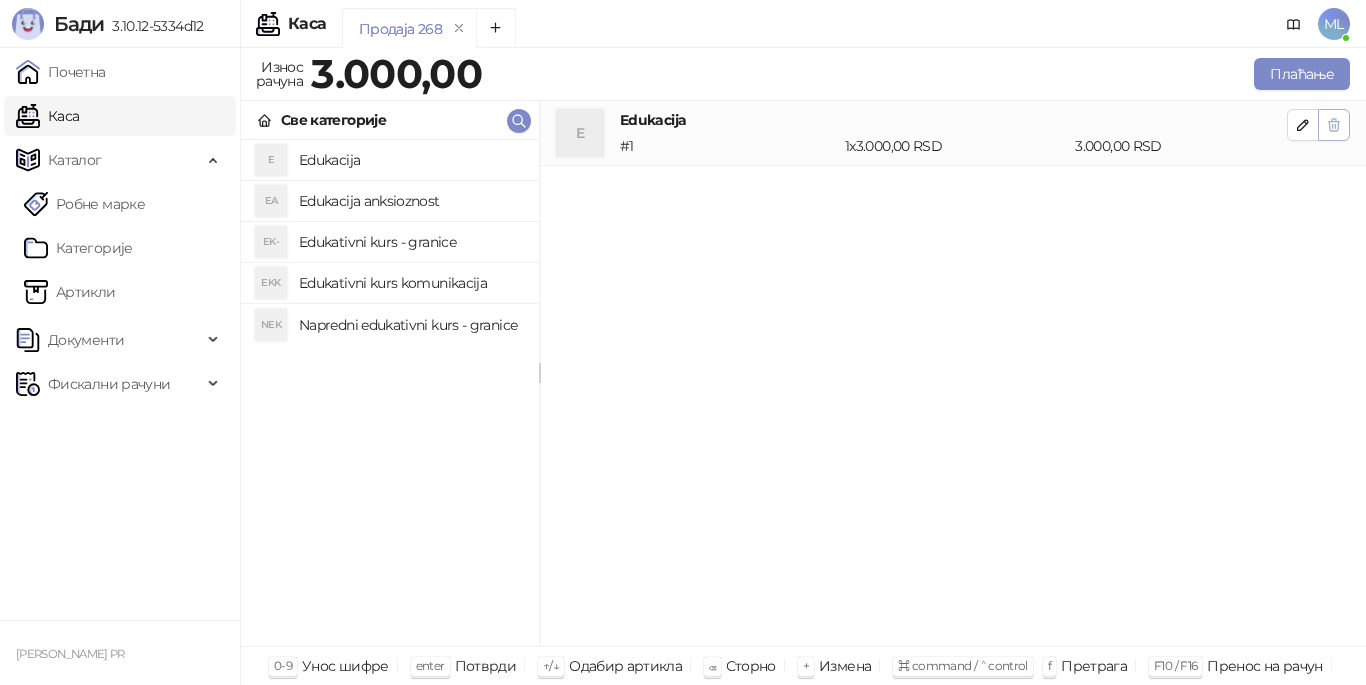 click 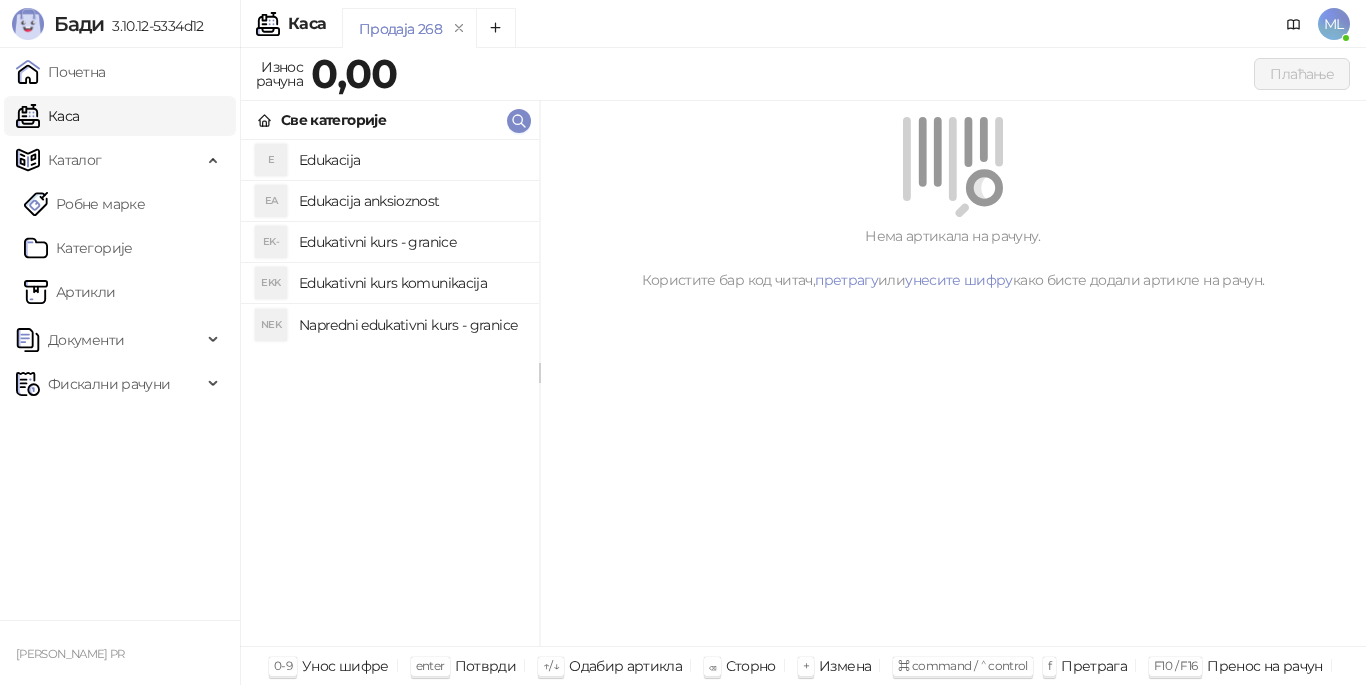 click on "Edukacija anksioznost" at bounding box center (411, 201) 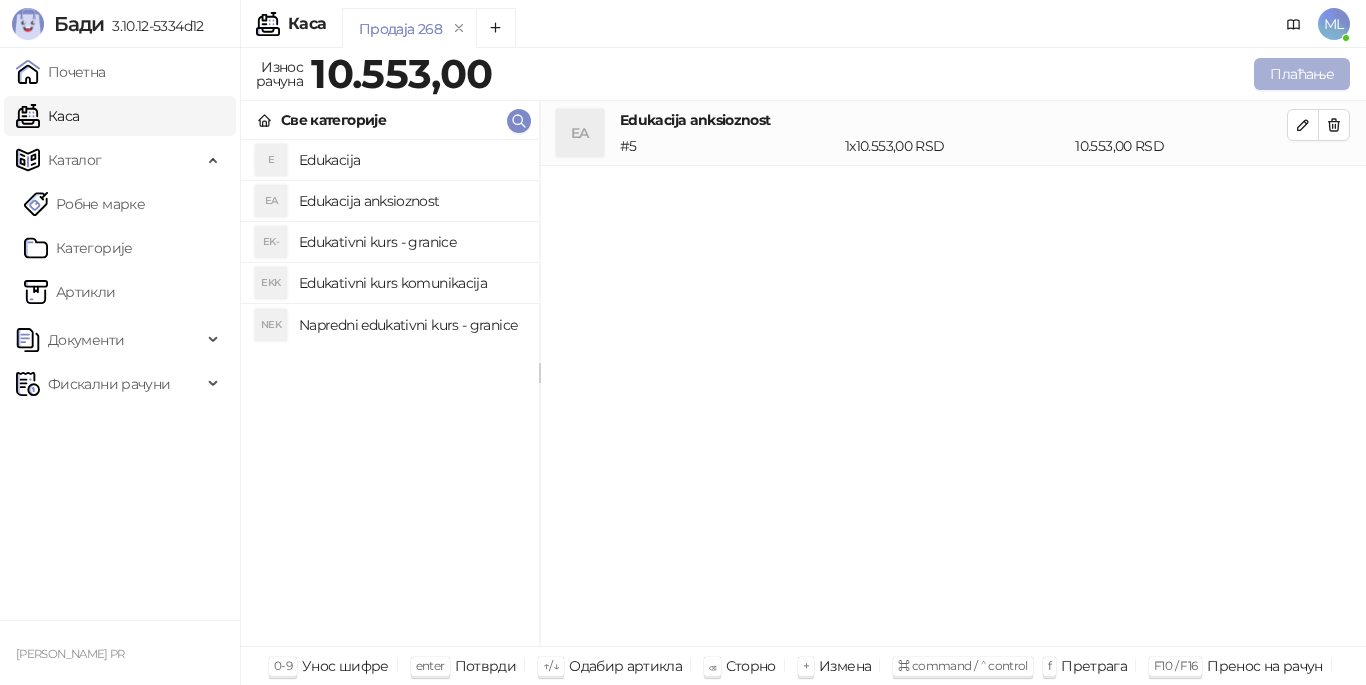 click on "Плаћање" at bounding box center [1302, 74] 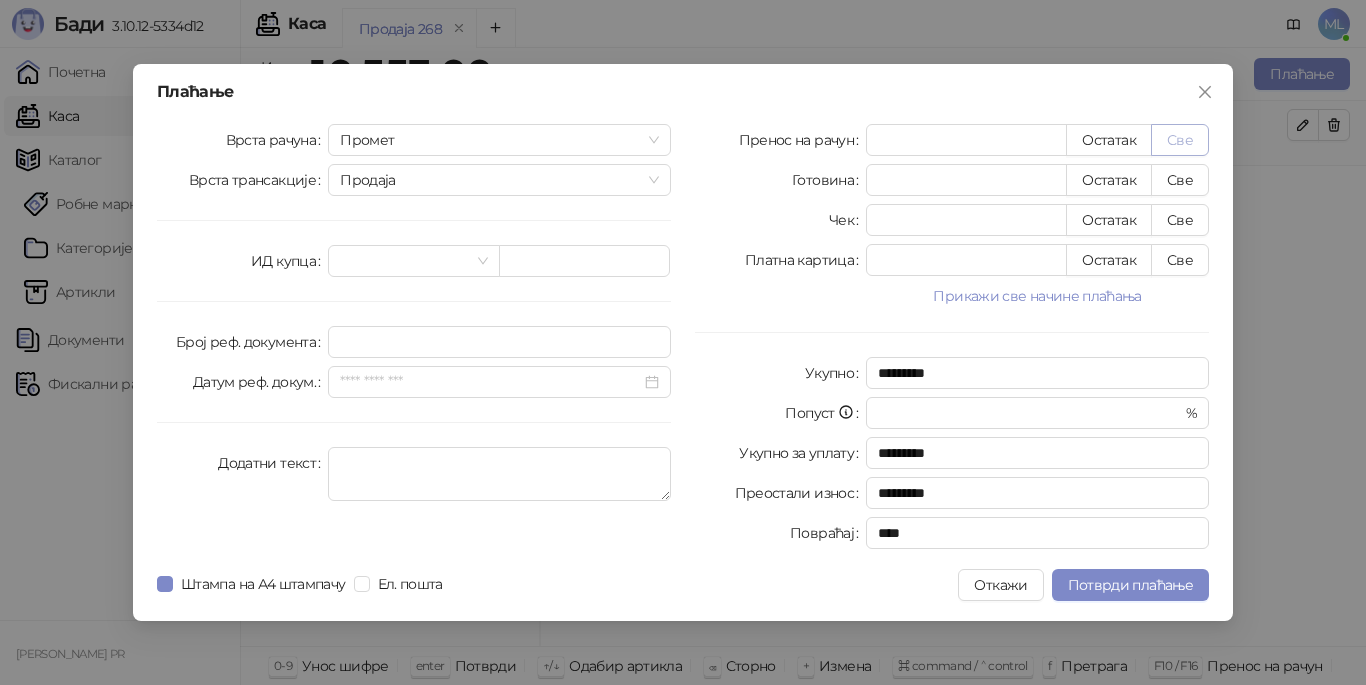 click on "Све" at bounding box center [1180, 140] 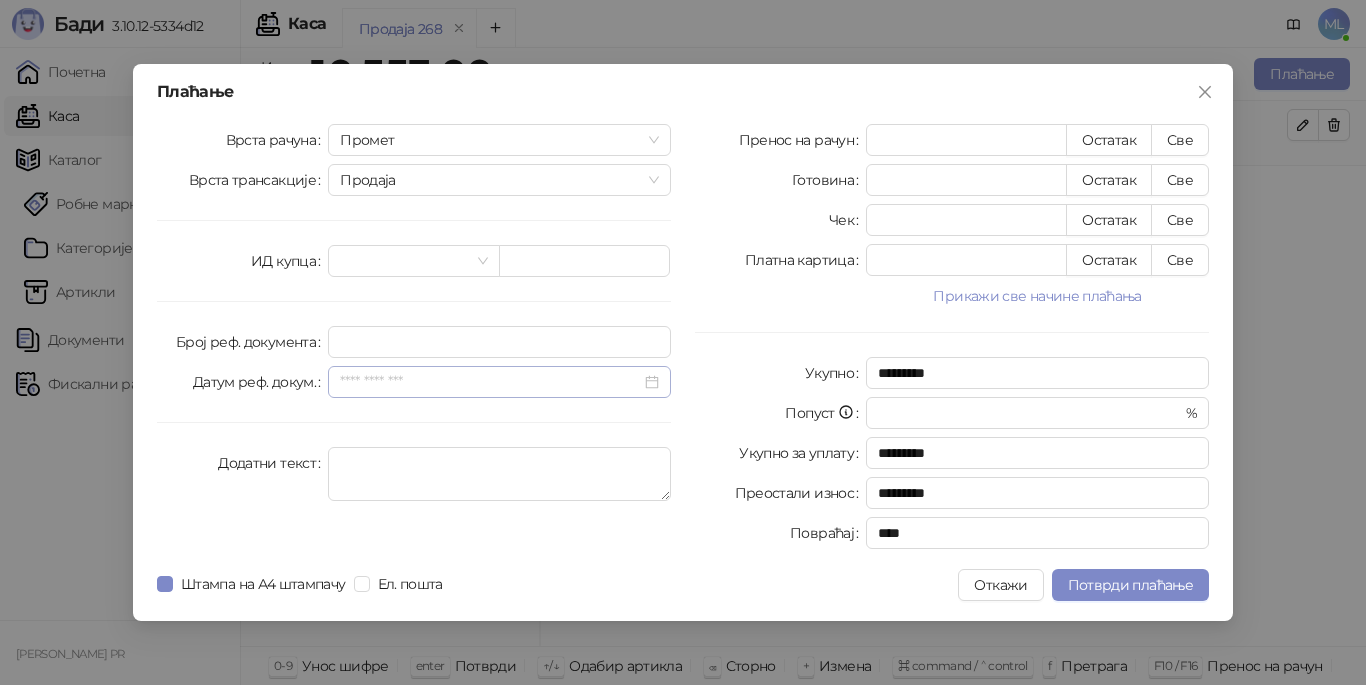 type on "*****" 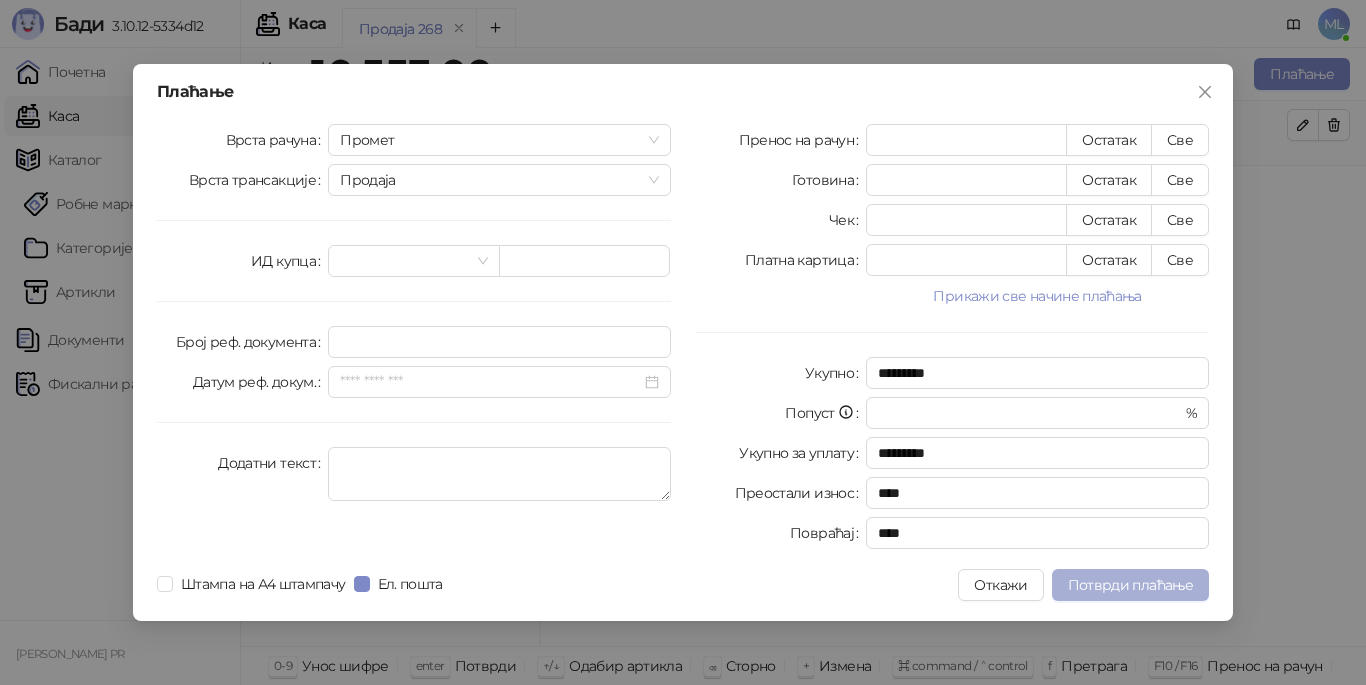 click on "Потврди плаћање" at bounding box center [1130, 585] 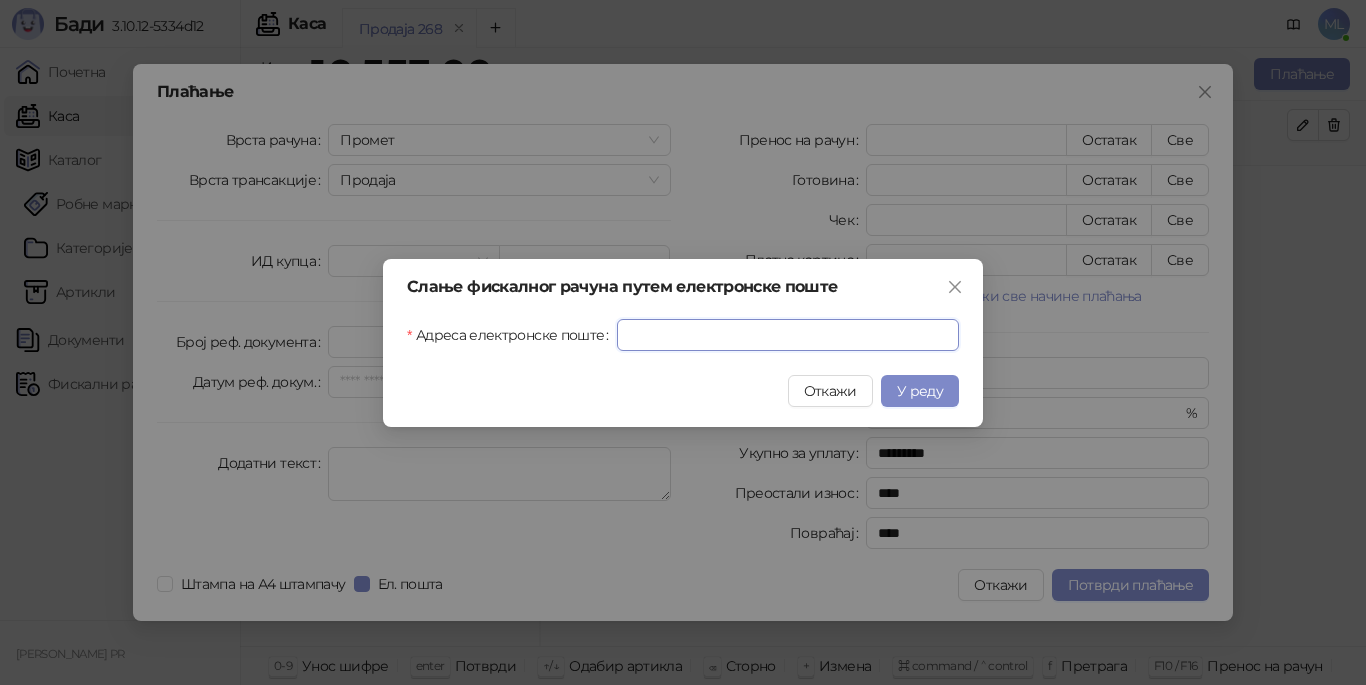click on "Адреса електронске поште" at bounding box center [788, 335] 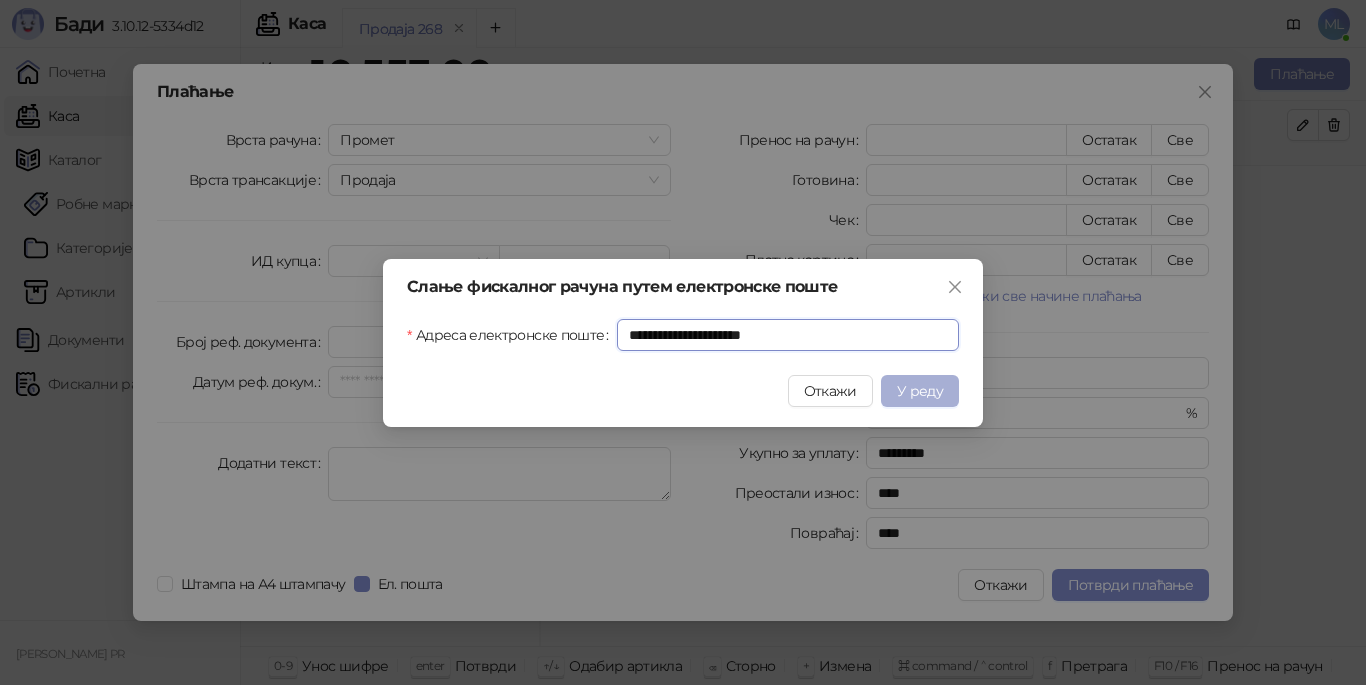 type on "**********" 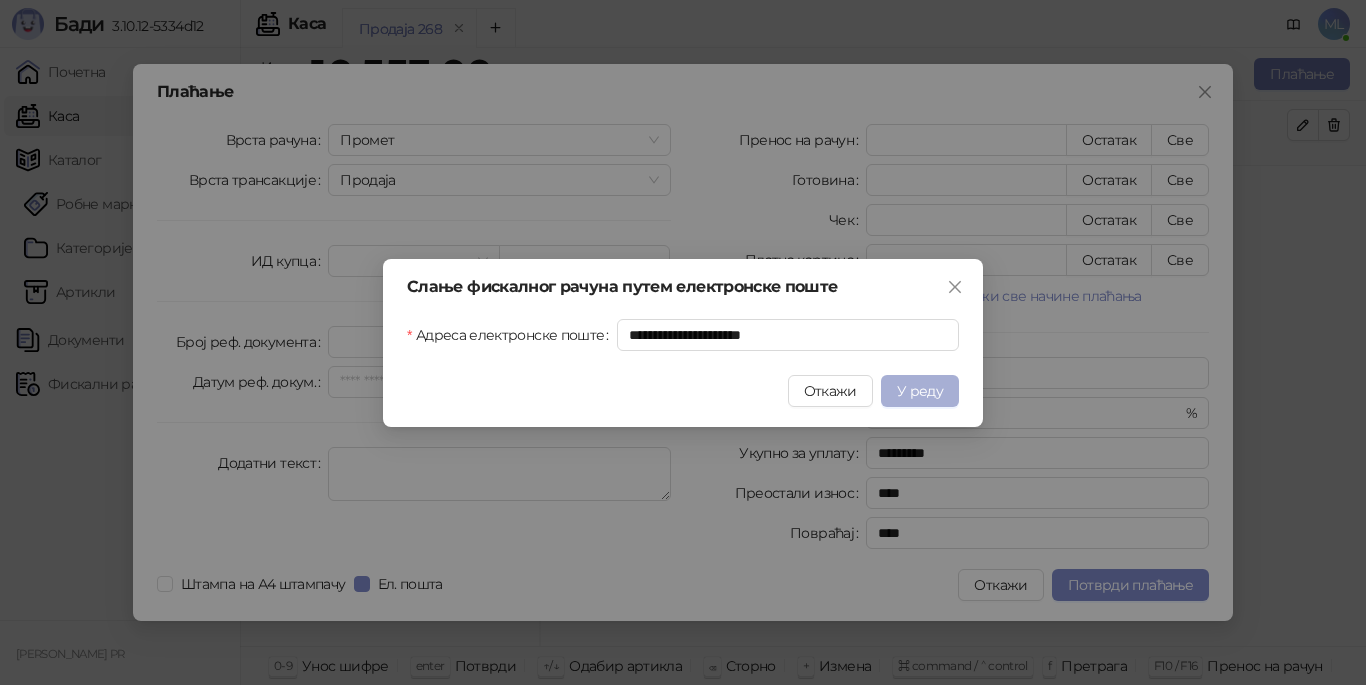 click on "У реду" at bounding box center [920, 391] 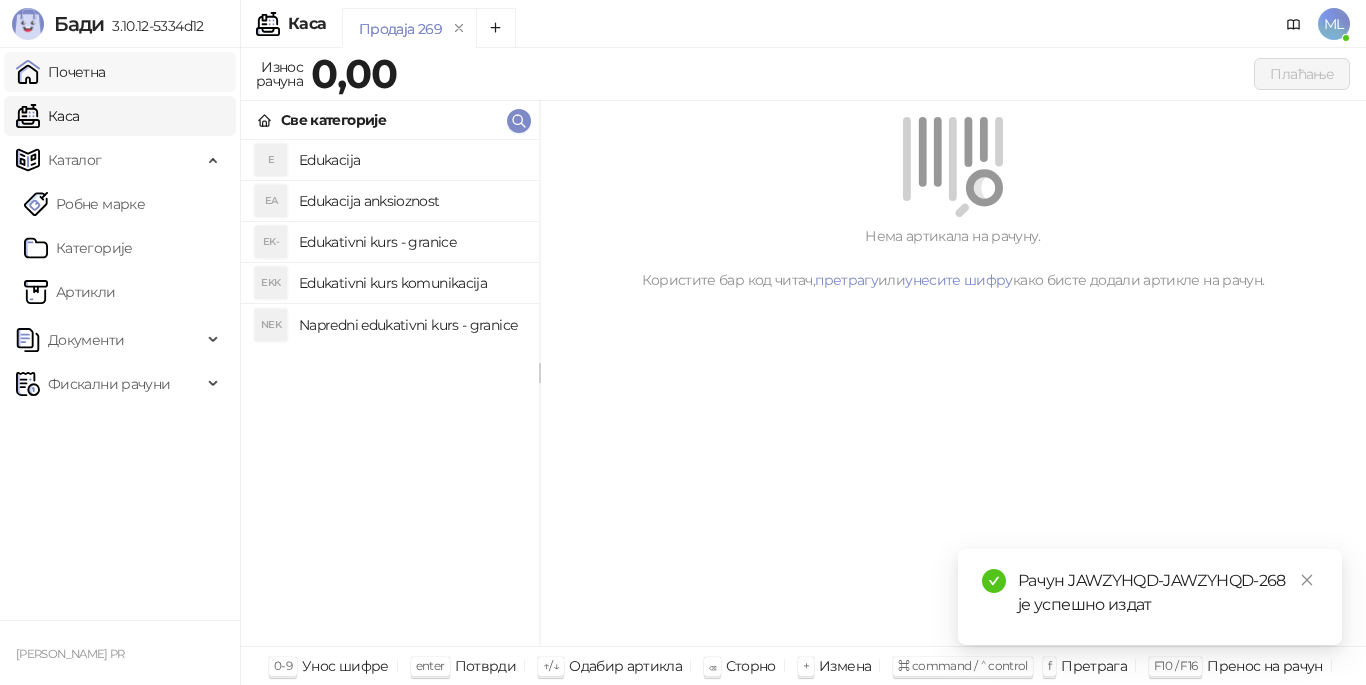 click on "Почетна" at bounding box center (61, 72) 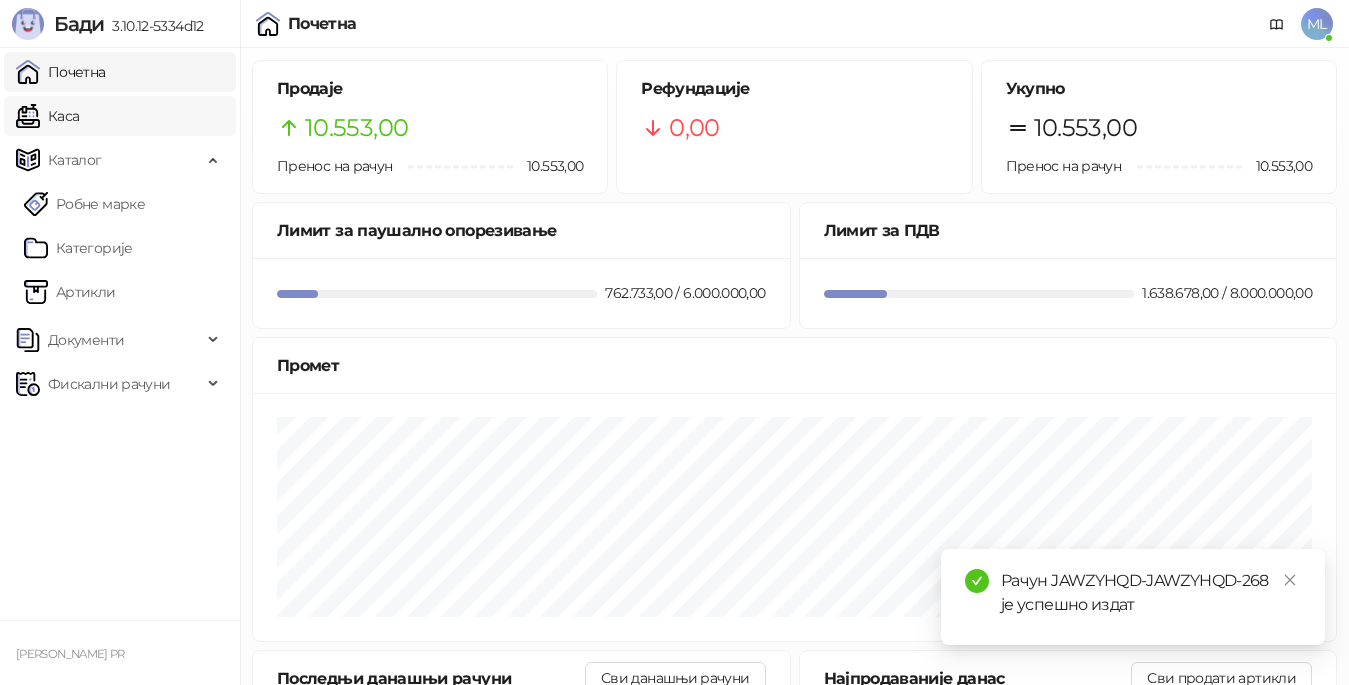 click on "Каса" at bounding box center (47, 116) 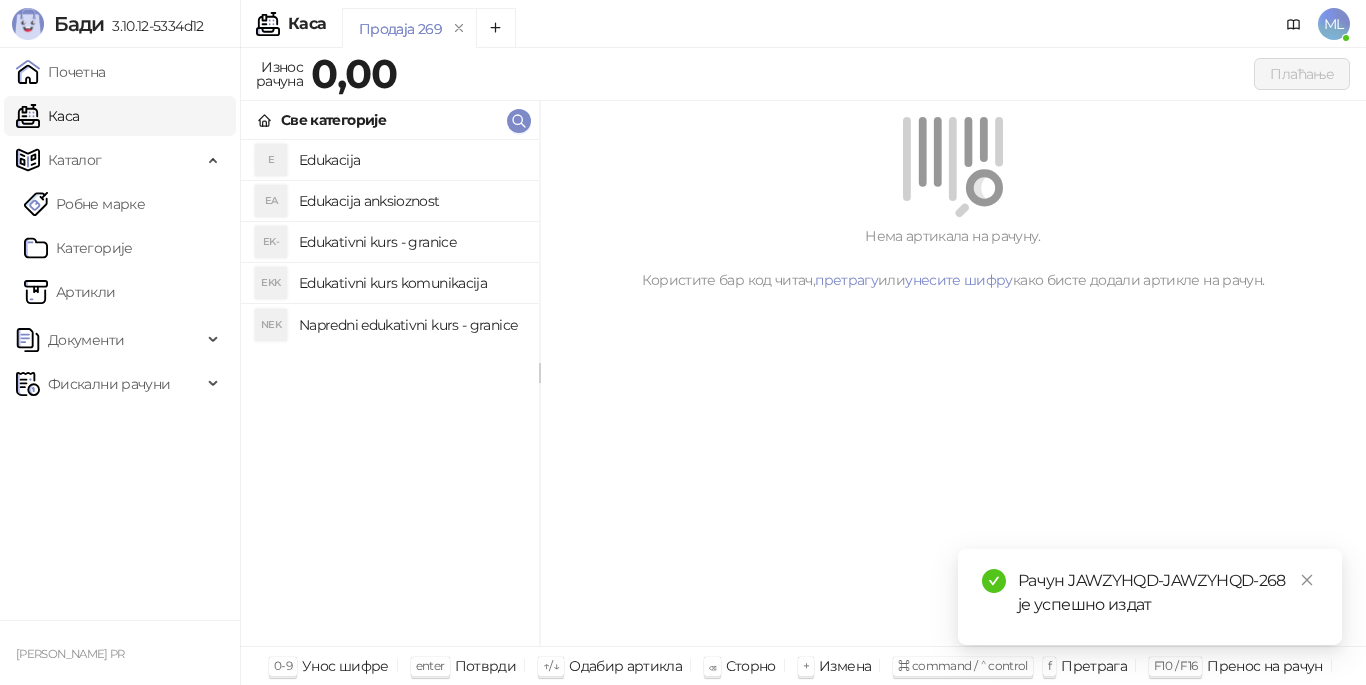 click on "Edukacija" at bounding box center [411, 160] 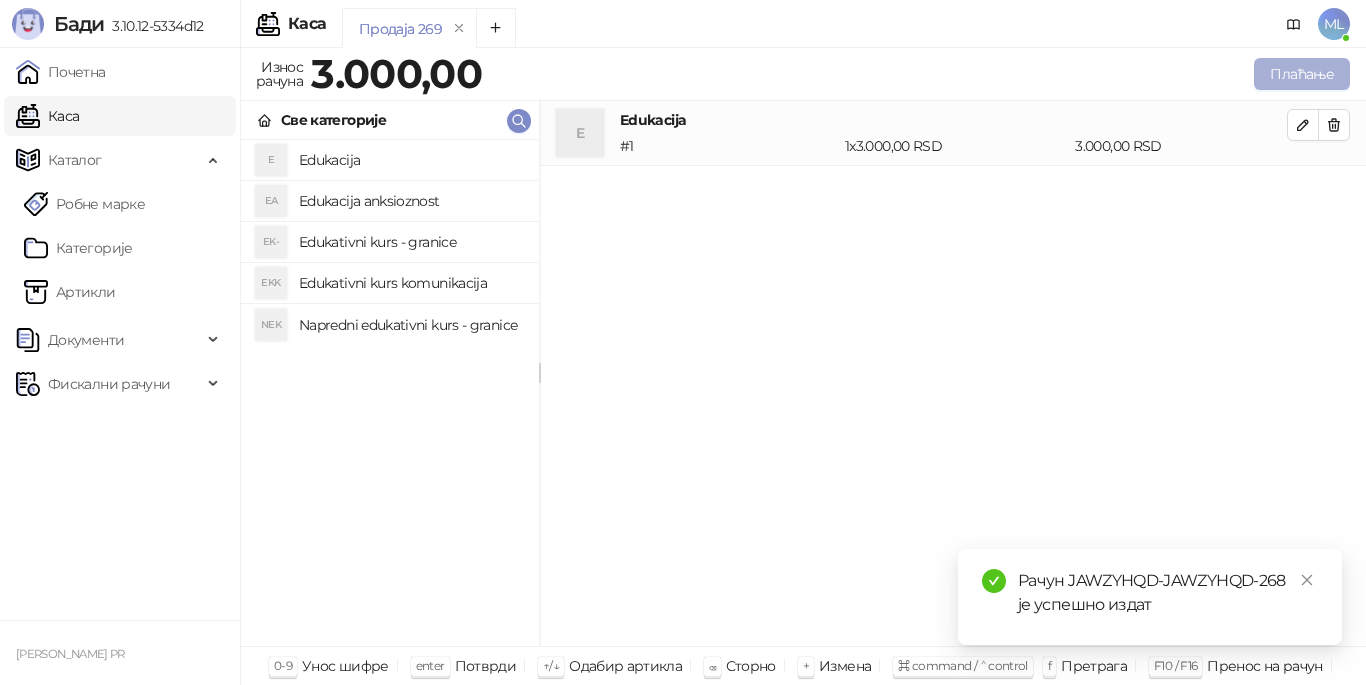 click on "Плаћање" at bounding box center [1302, 74] 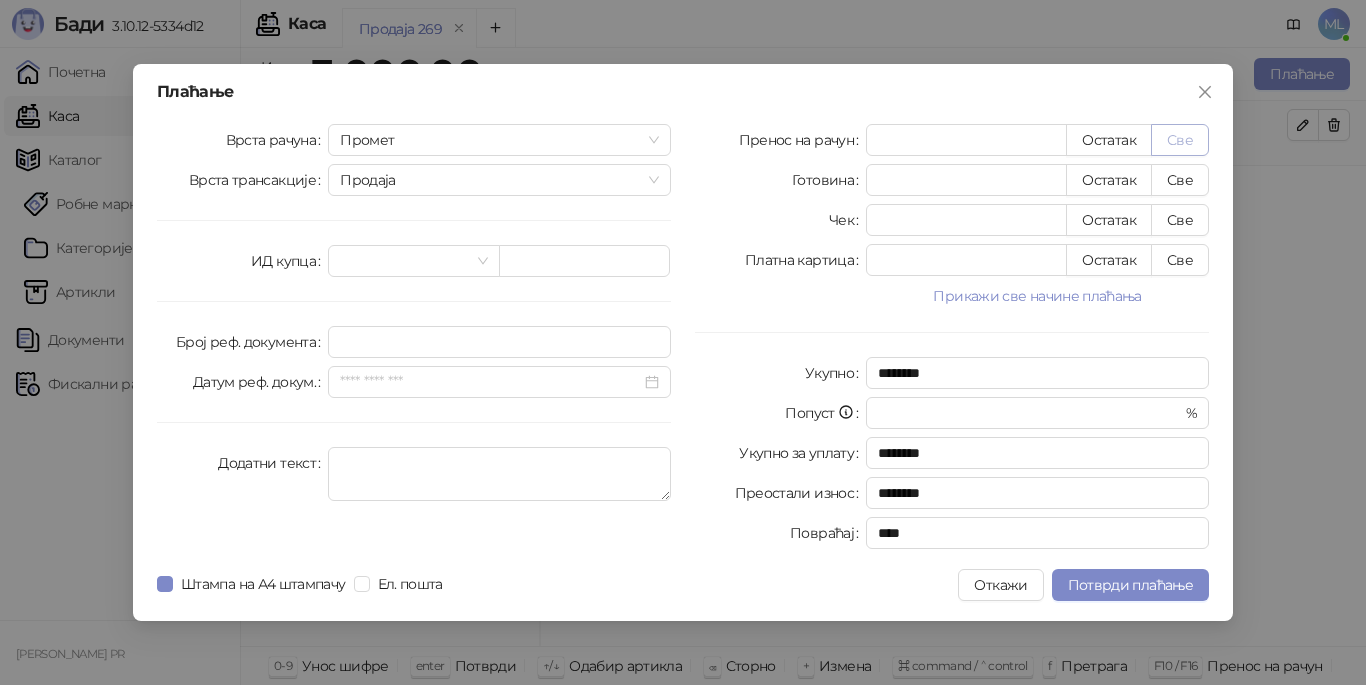 click on "Све" at bounding box center (1180, 140) 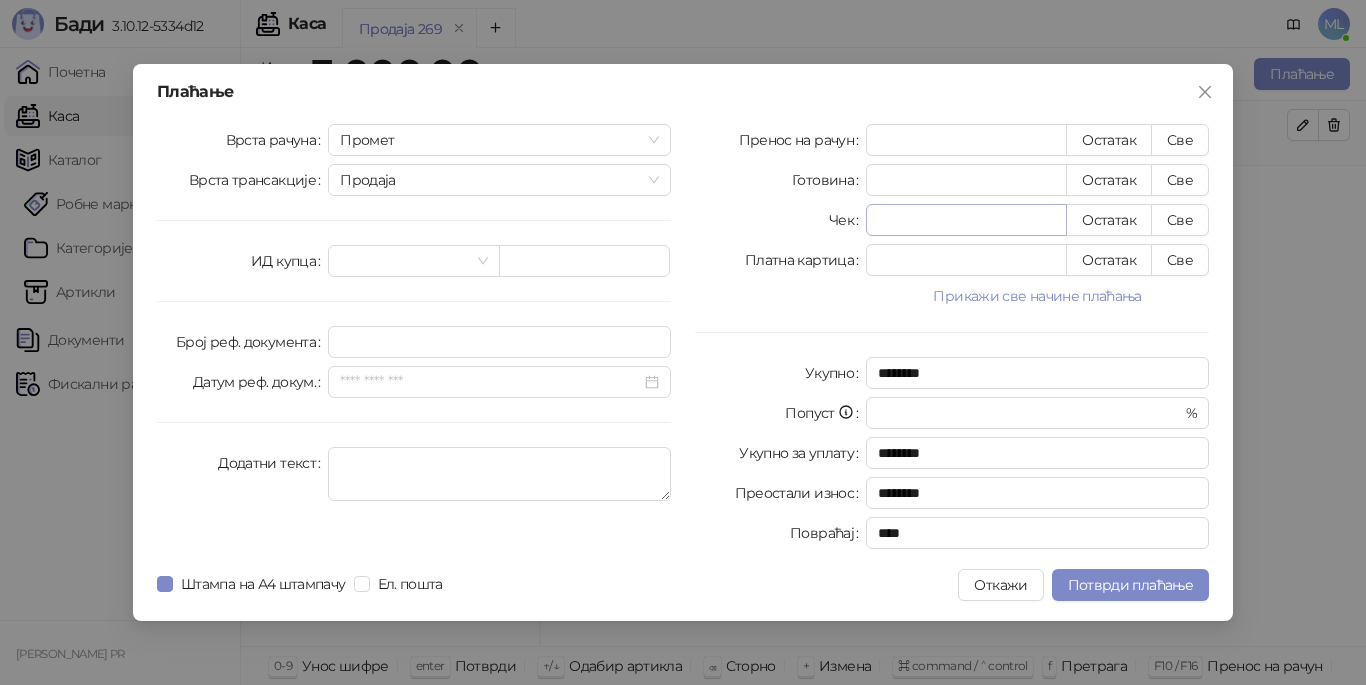 type on "****" 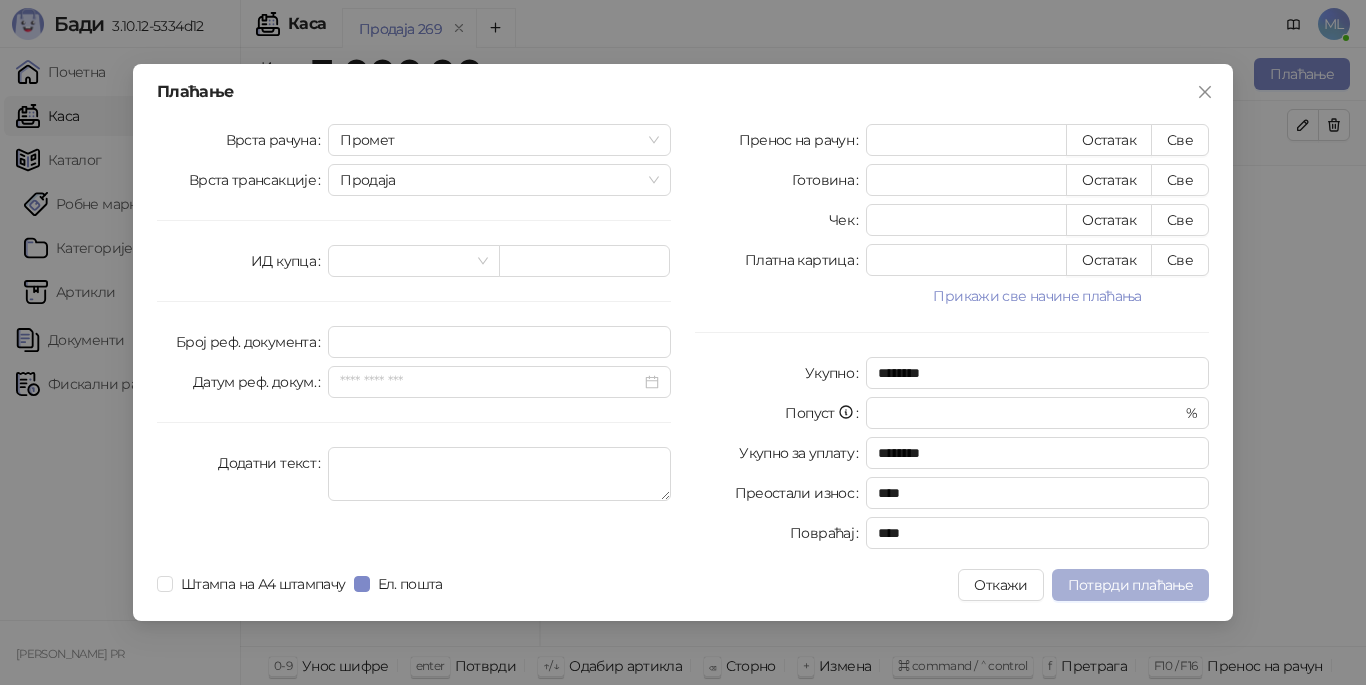 click on "Потврди плаћање" at bounding box center [1130, 585] 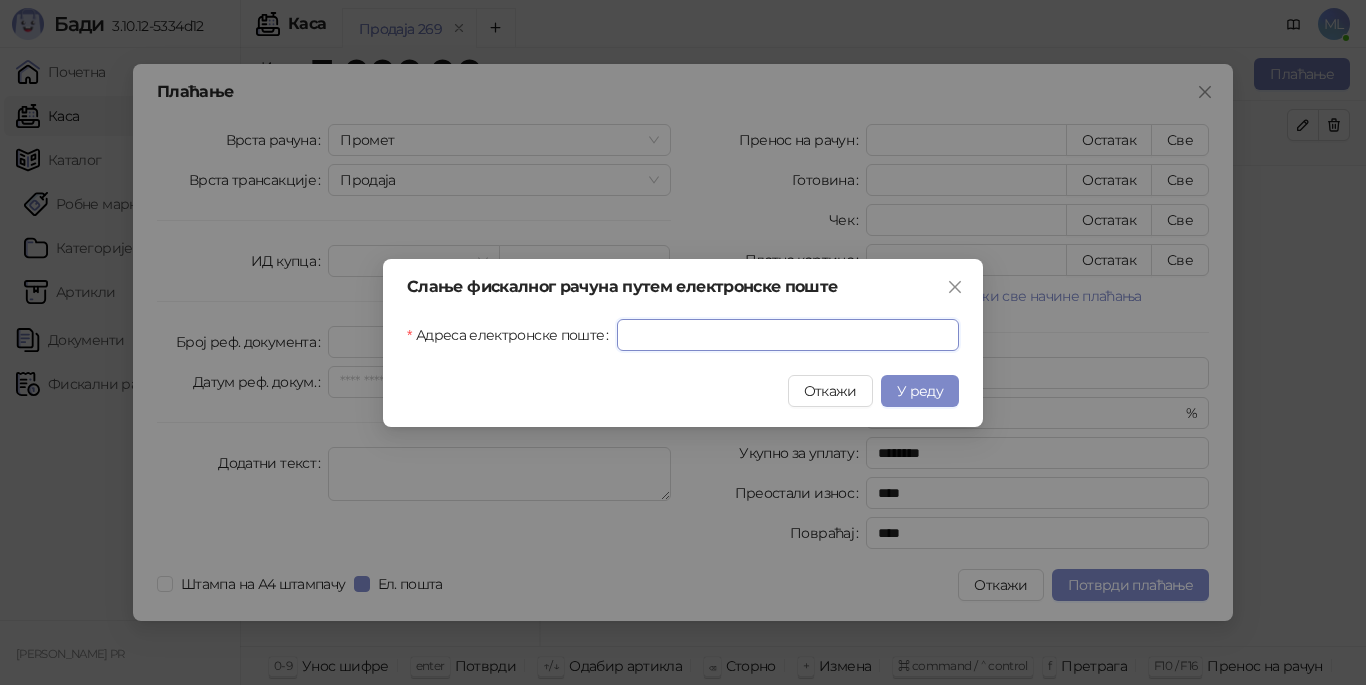 click on "Адреса електронске поште" at bounding box center (788, 335) 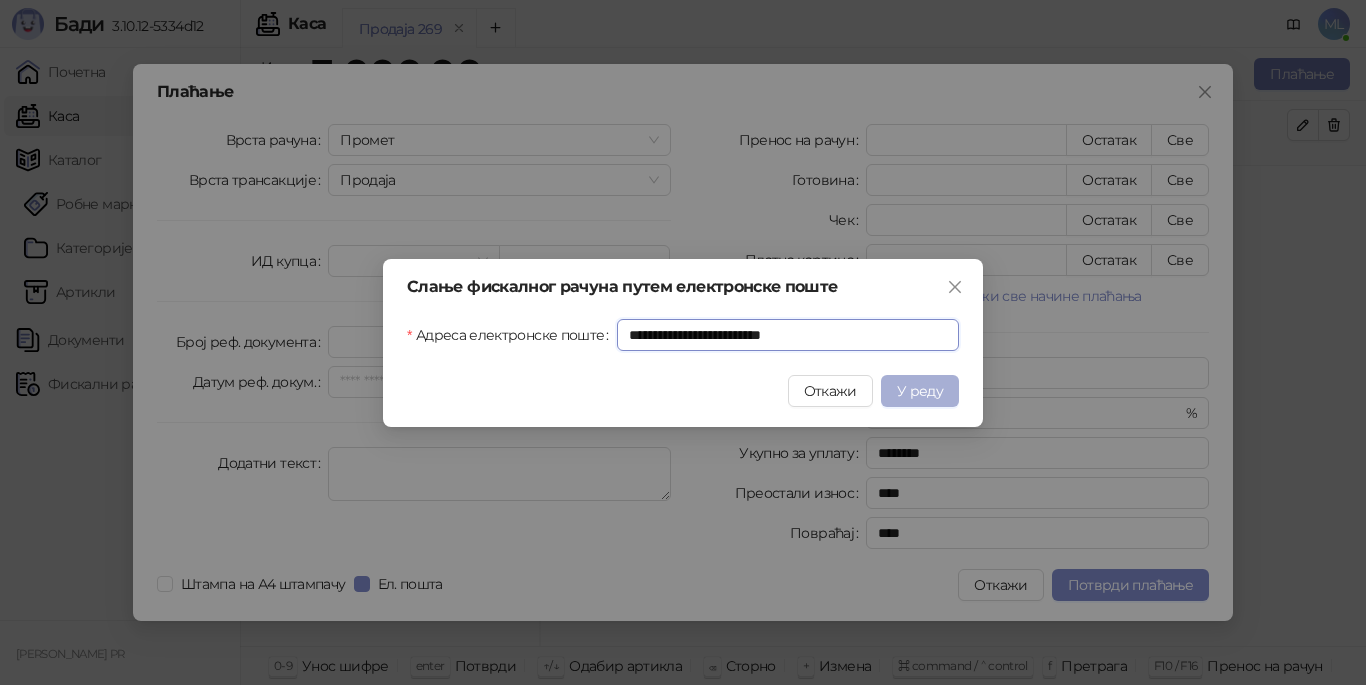 type on "**********" 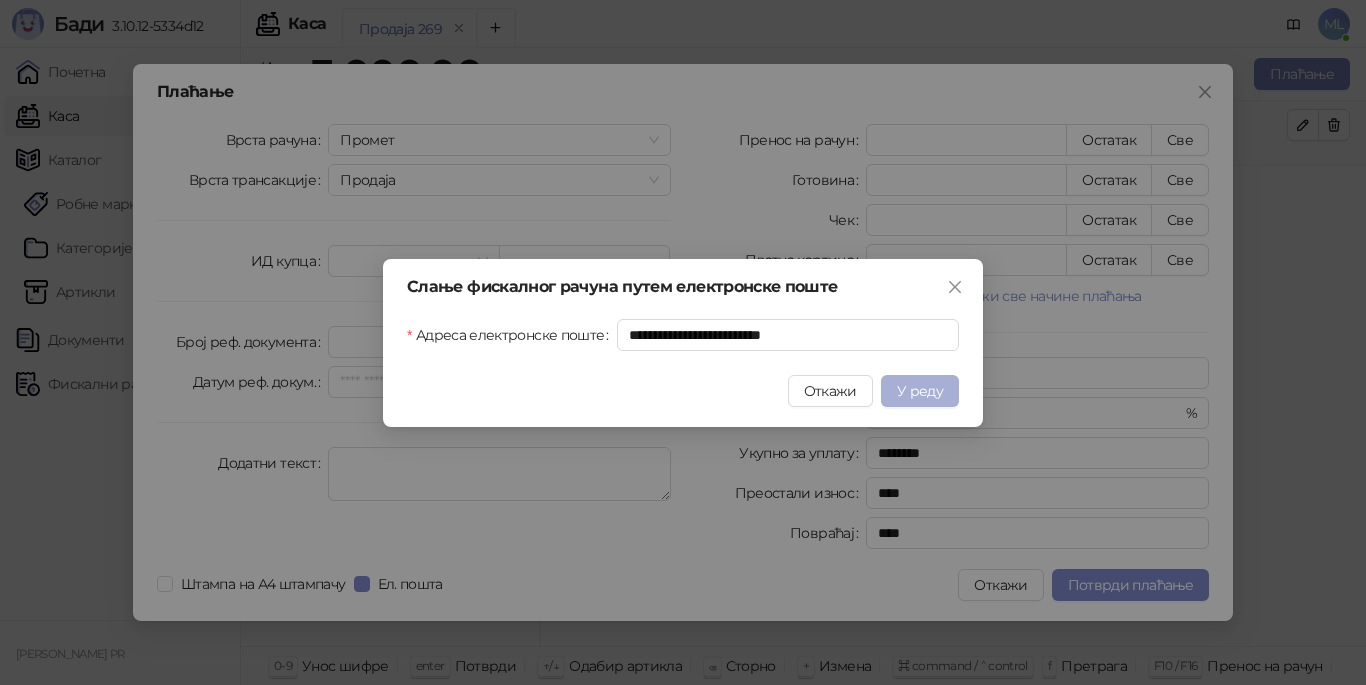 click on "У реду" at bounding box center (920, 391) 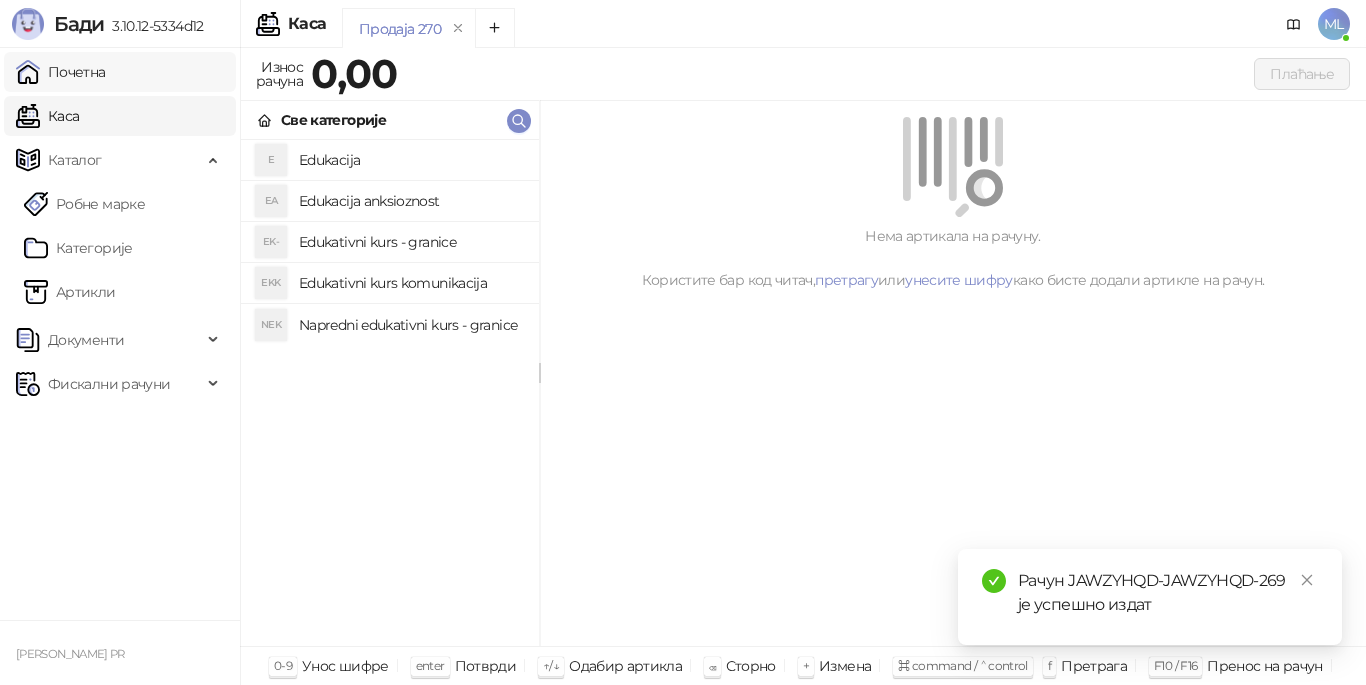 click on "Почетна" at bounding box center [61, 72] 